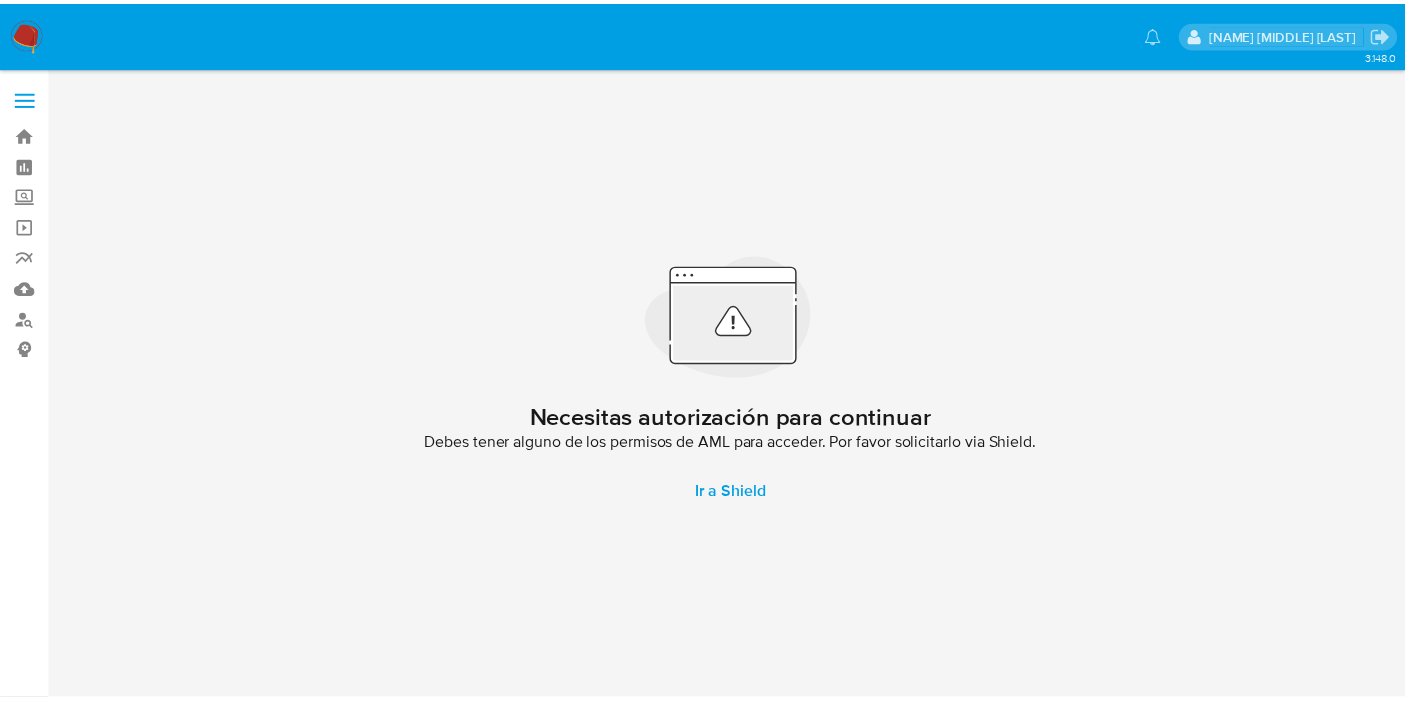 scroll, scrollTop: 0, scrollLeft: 0, axis: both 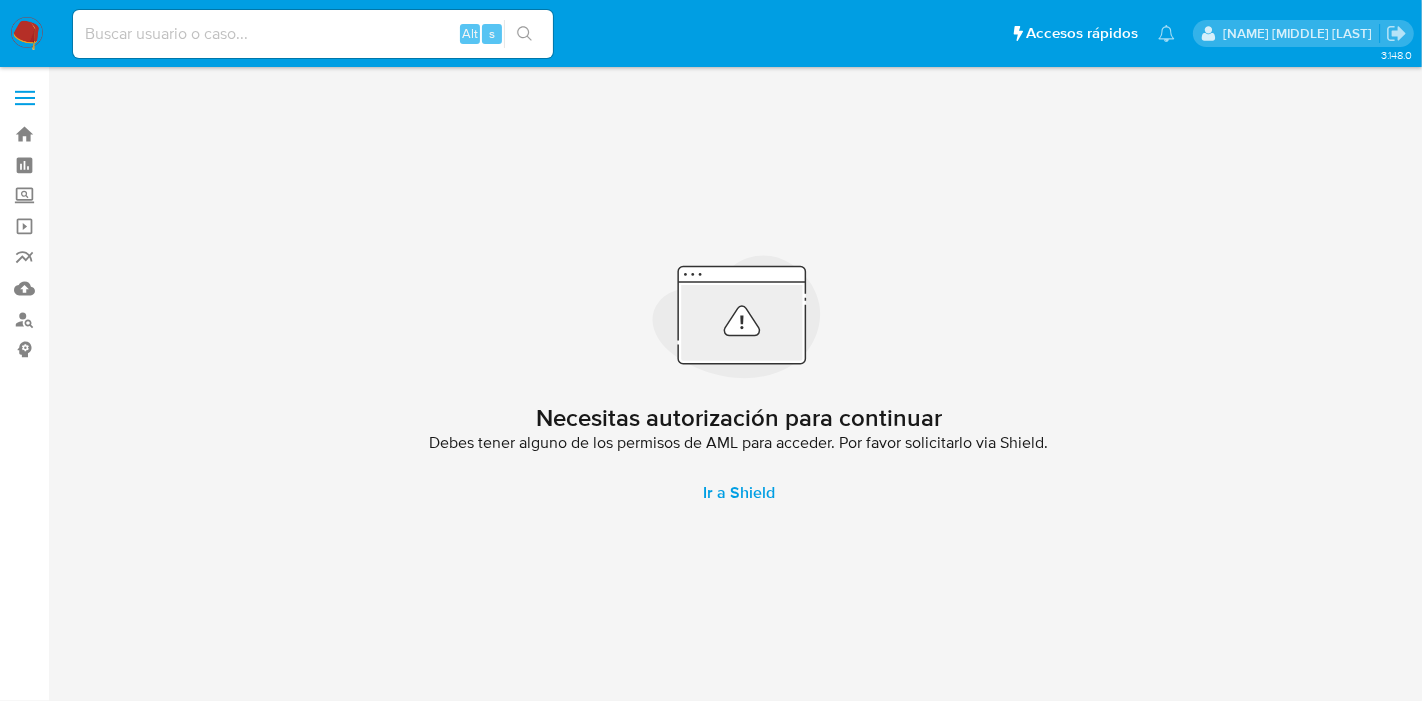 click at bounding box center [313, 34] 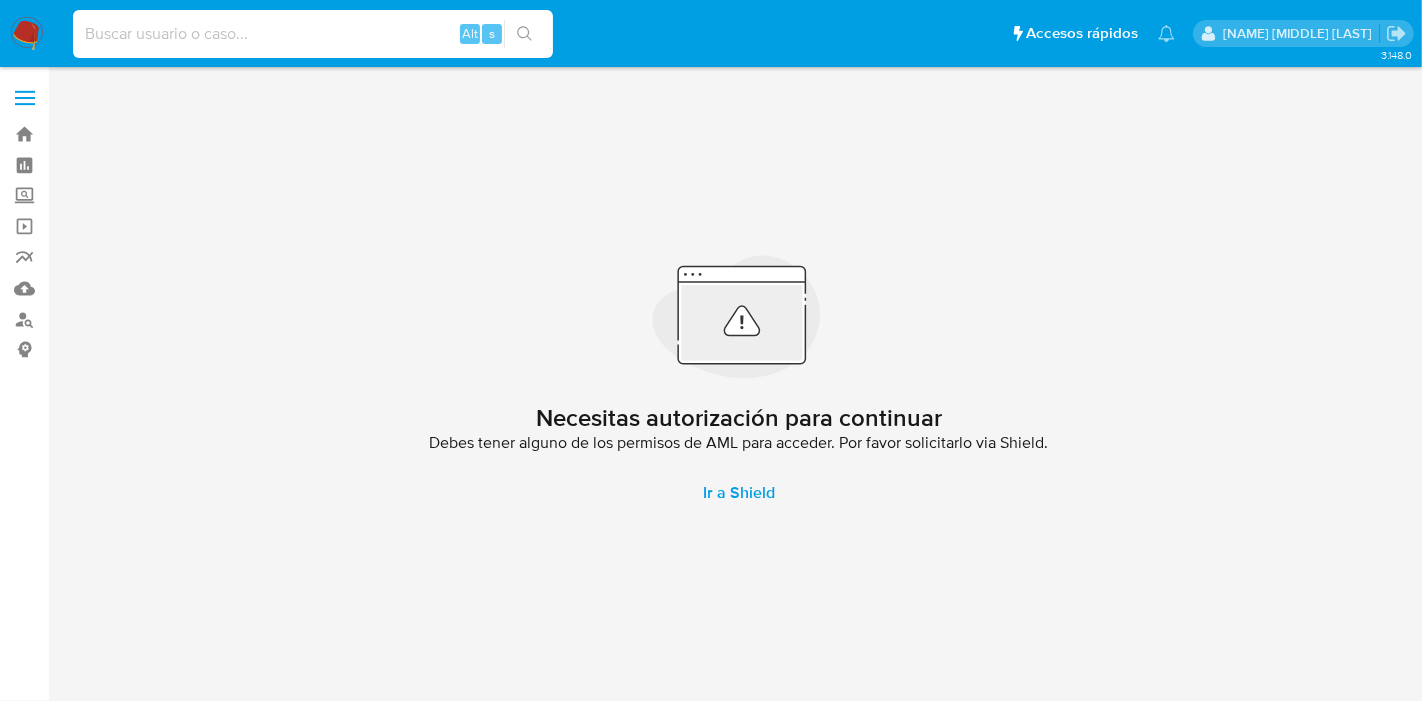paste on "15607481" 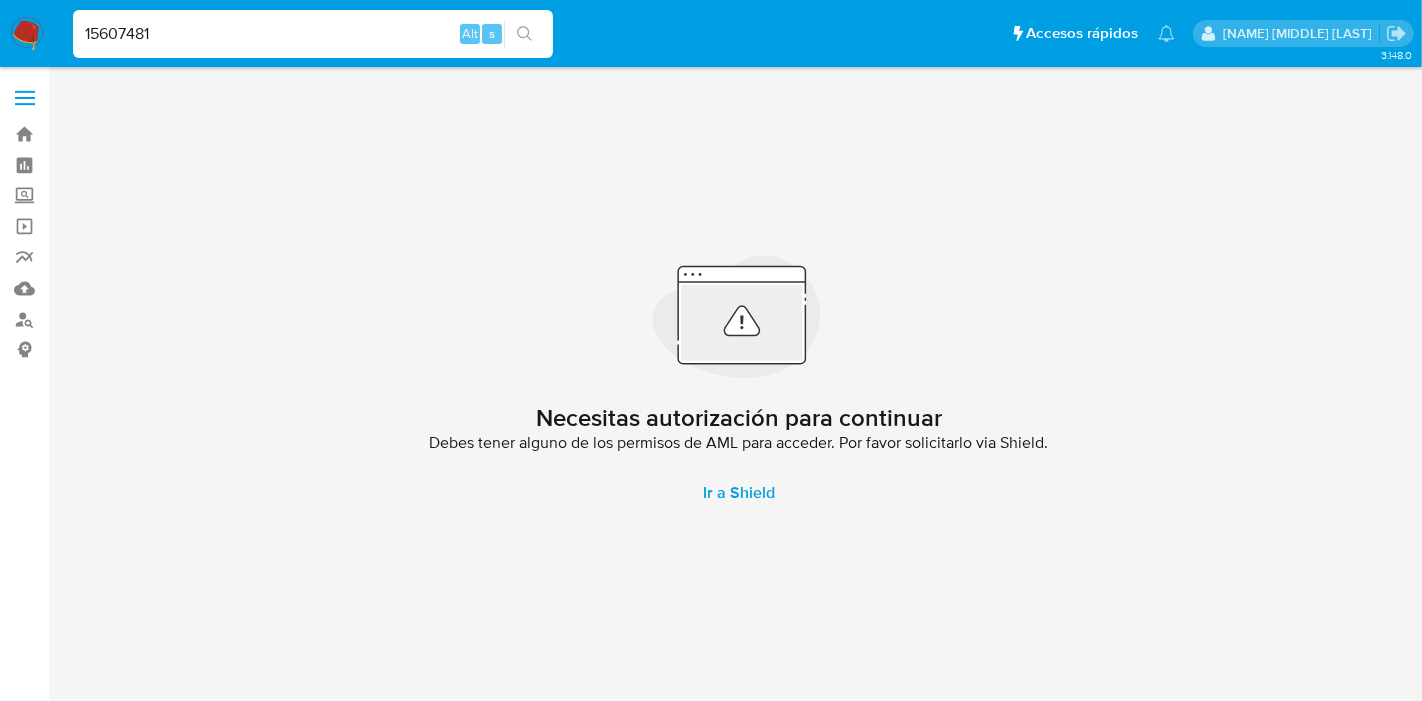 type on "15607481" 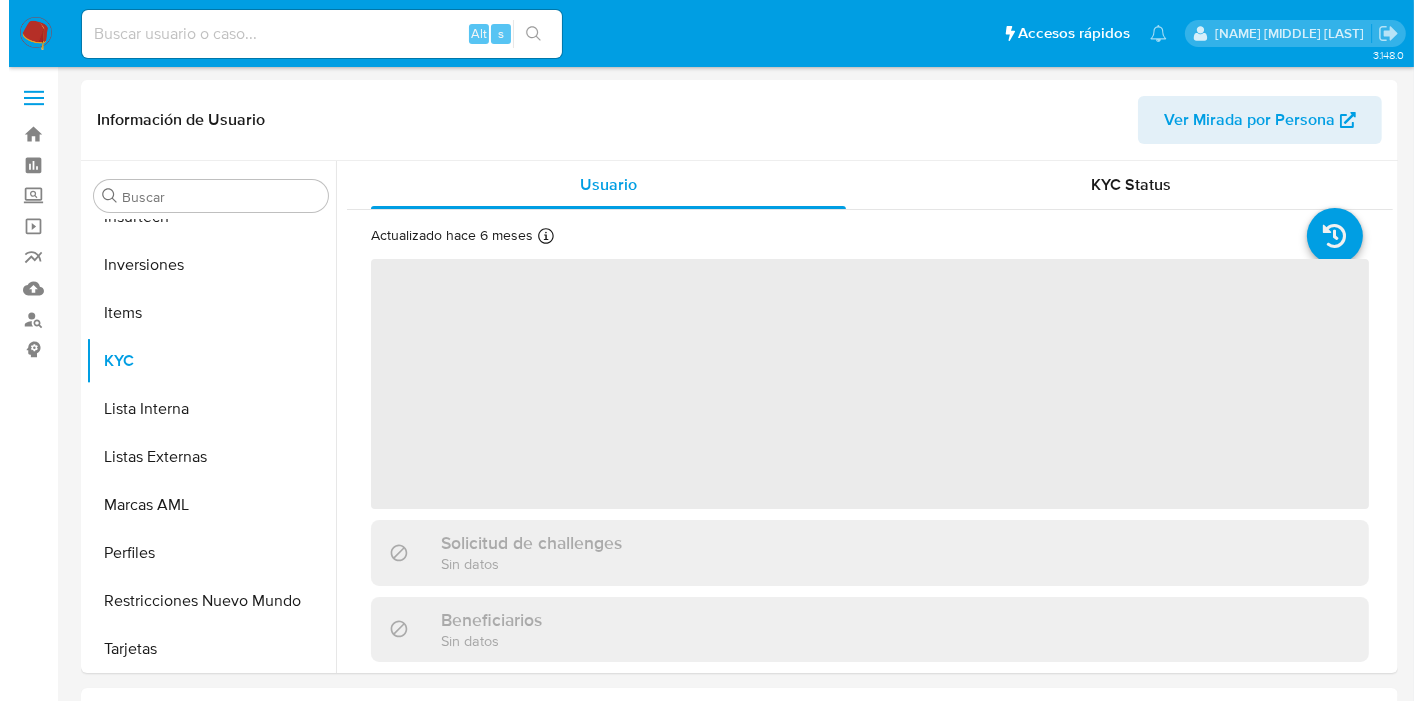 scroll, scrollTop: 892, scrollLeft: 0, axis: vertical 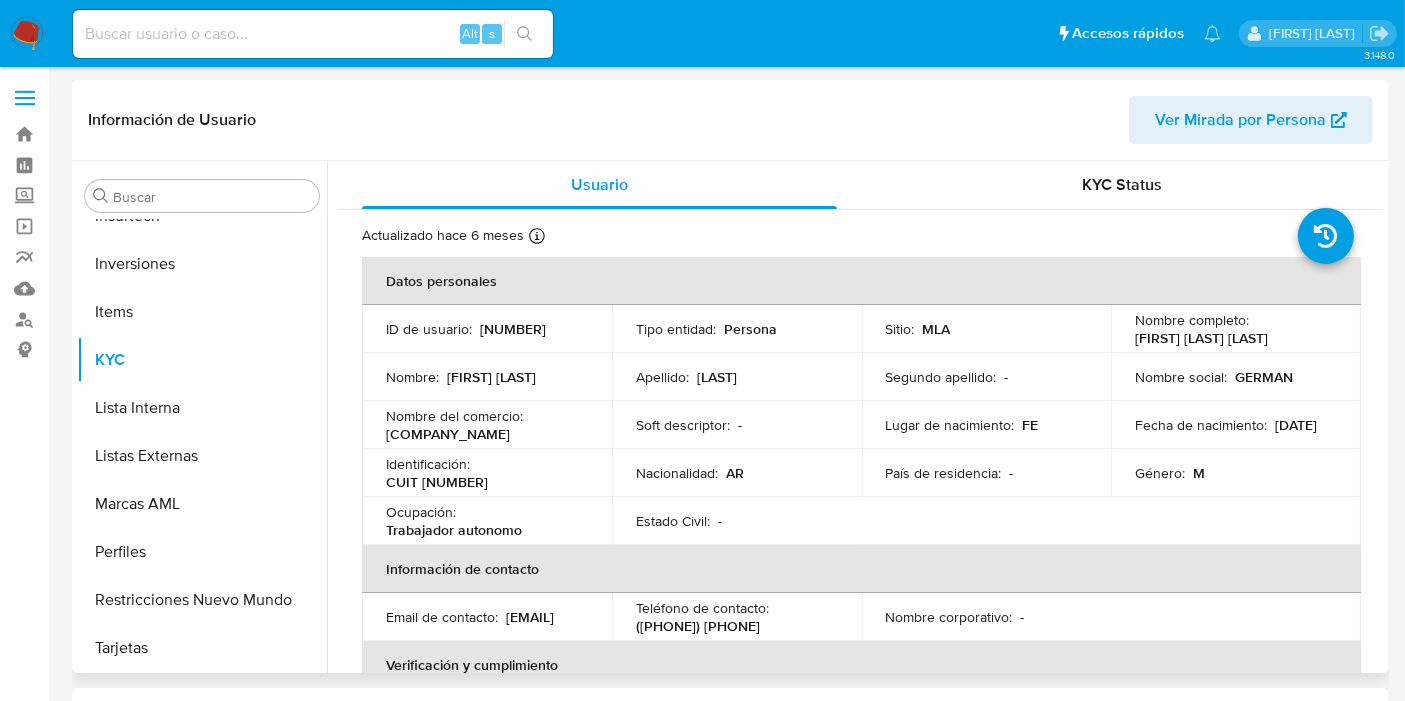 select on "10" 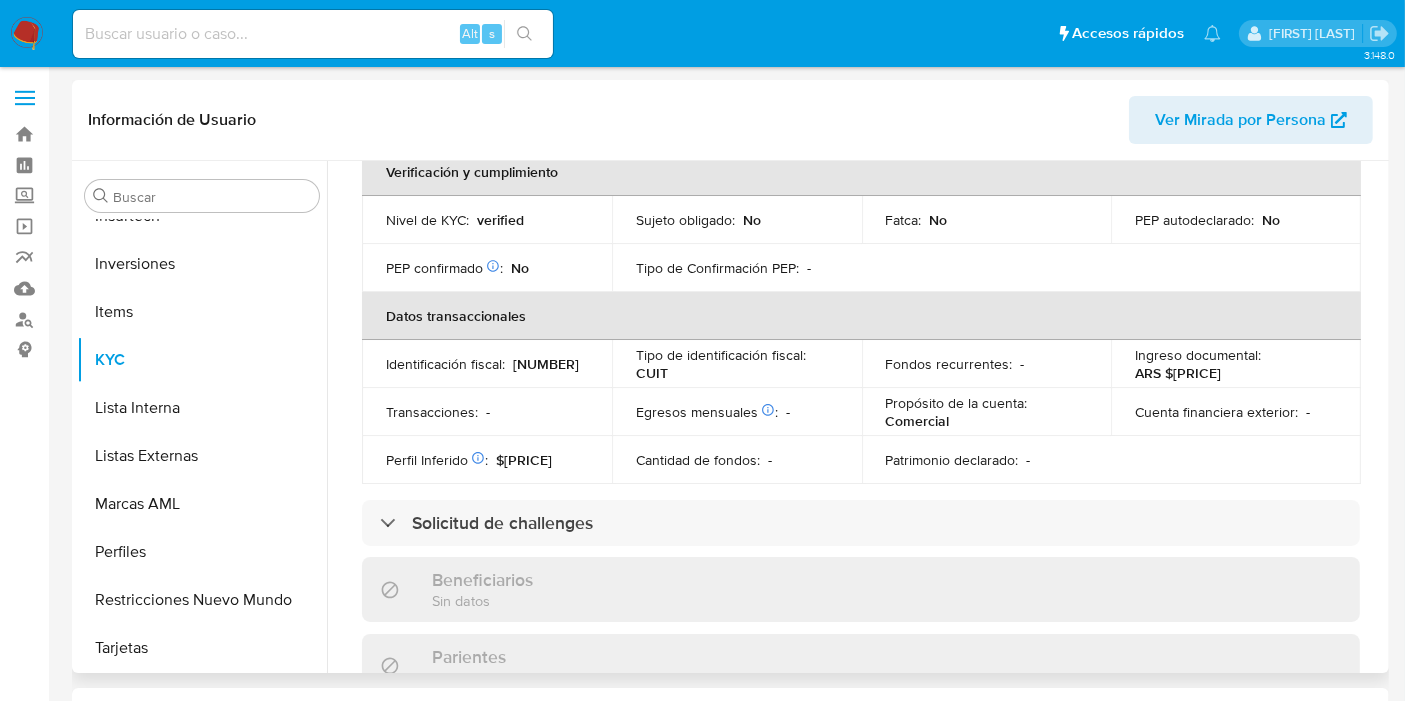 scroll, scrollTop: 535, scrollLeft: 0, axis: vertical 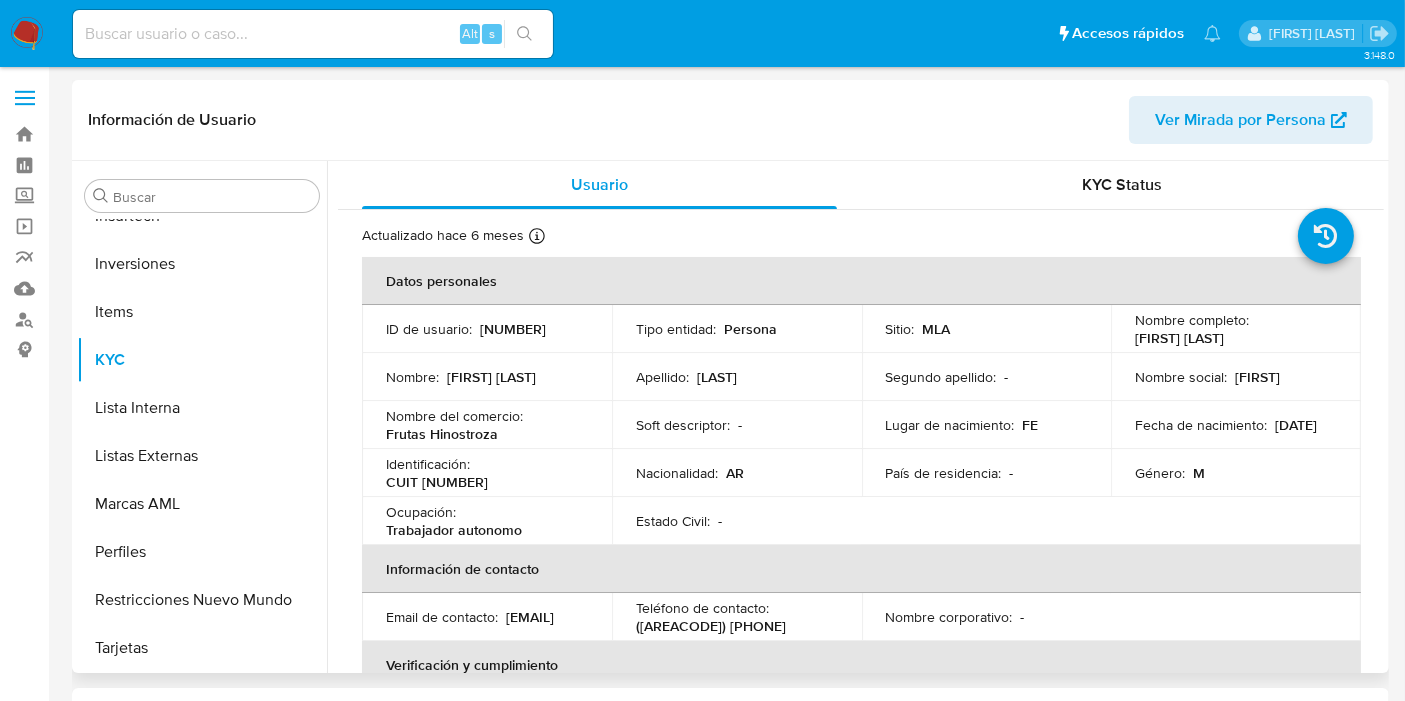 select on "10" 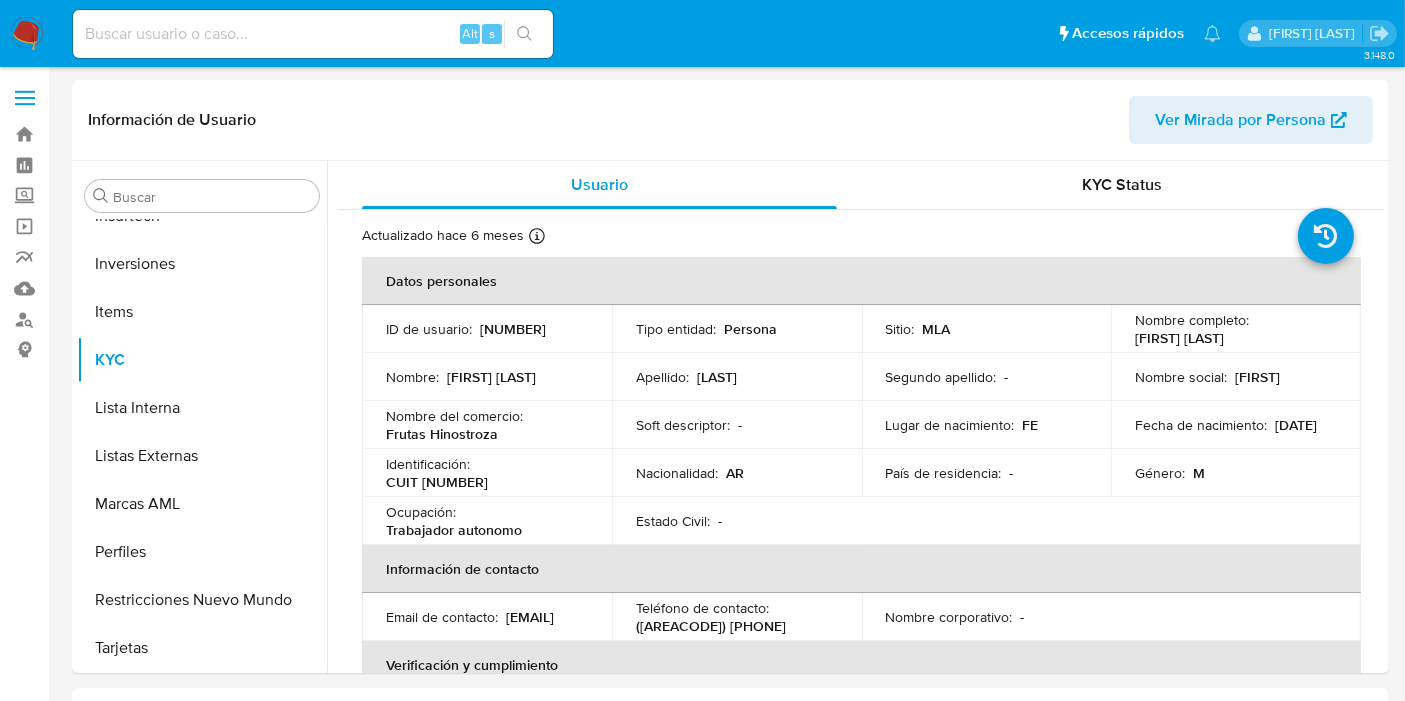 click at bounding box center (313, 34) 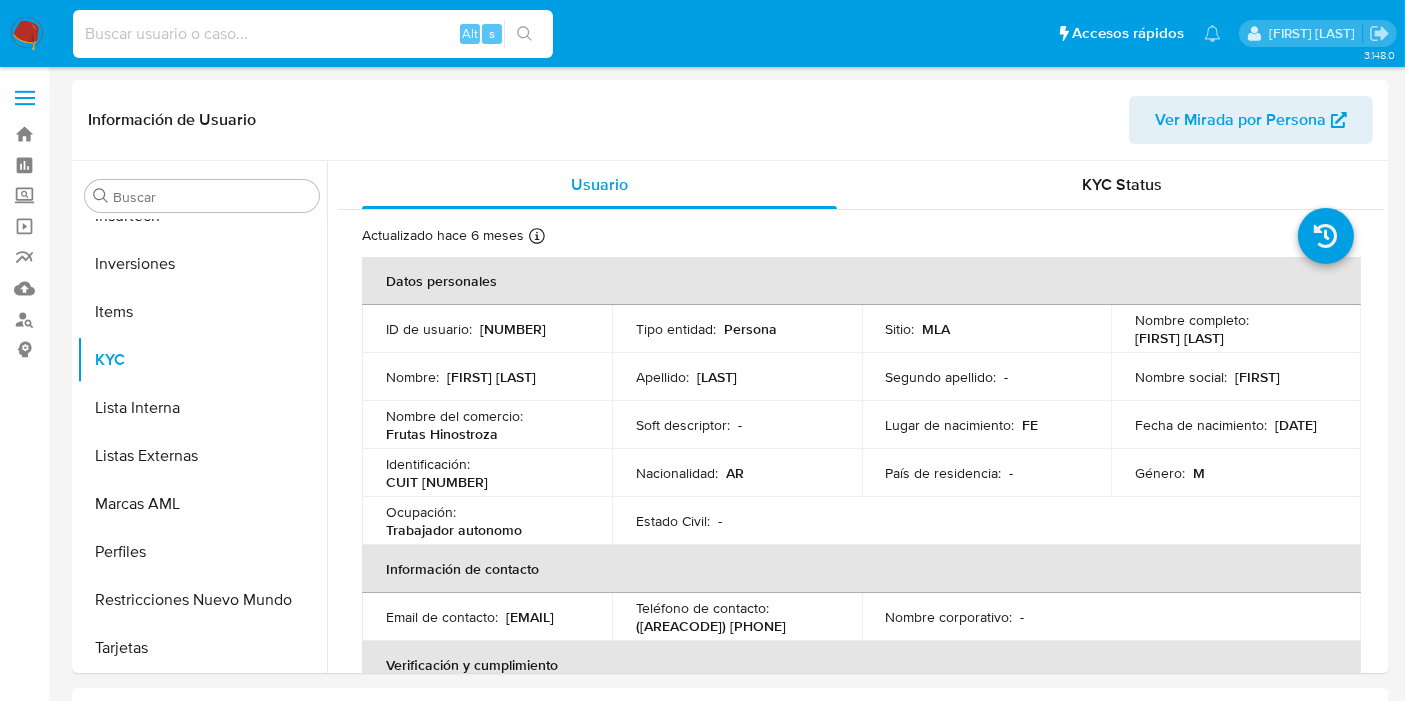 paste on "27207280815" 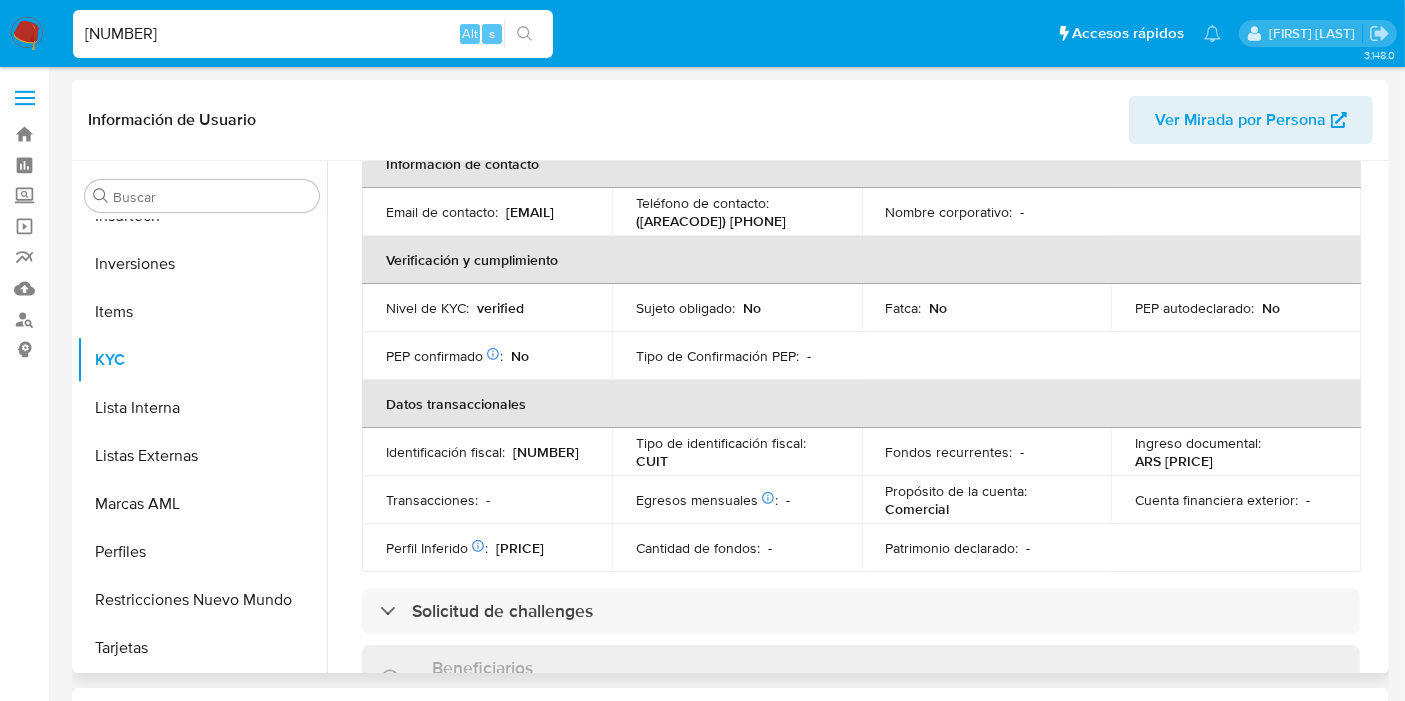 scroll, scrollTop: 410, scrollLeft: 0, axis: vertical 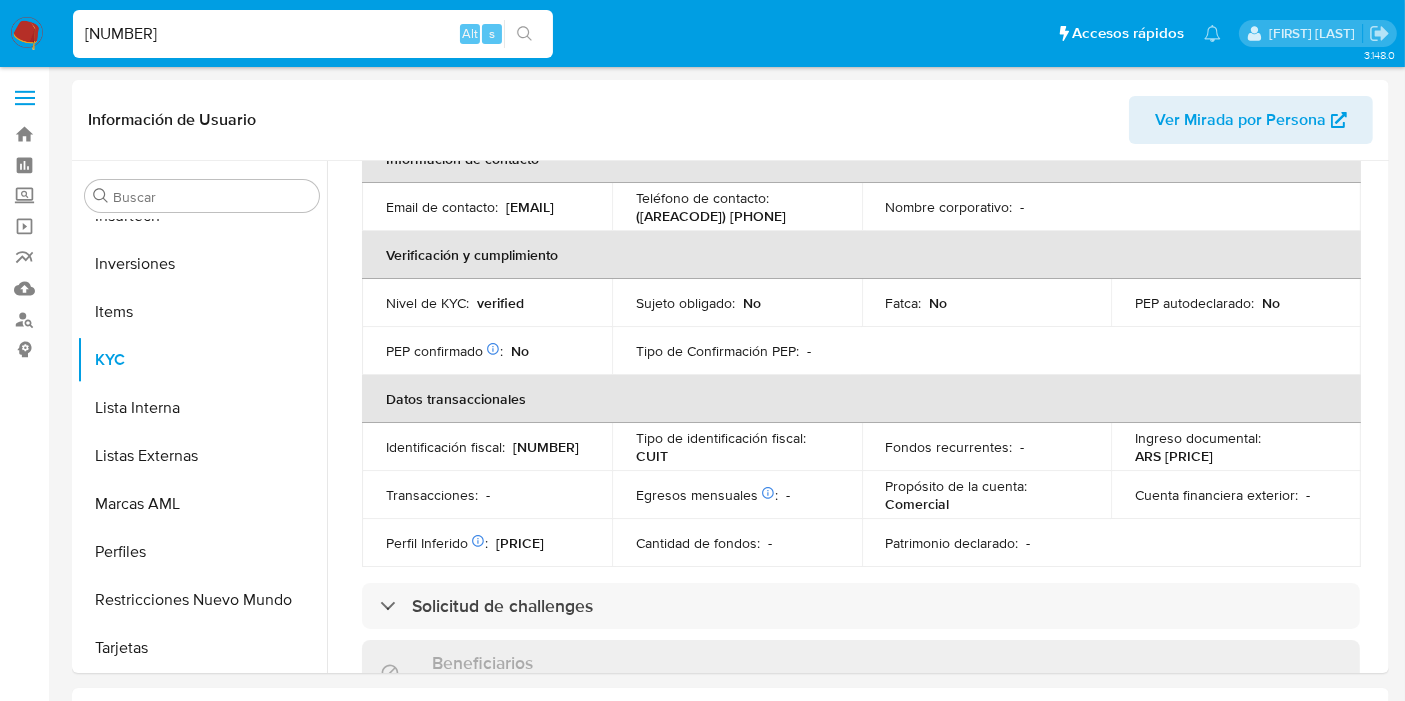 drag, startPoint x: 276, startPoint y: 38, endPoint x: 5, endPoint y: 10, distance: 272.44266 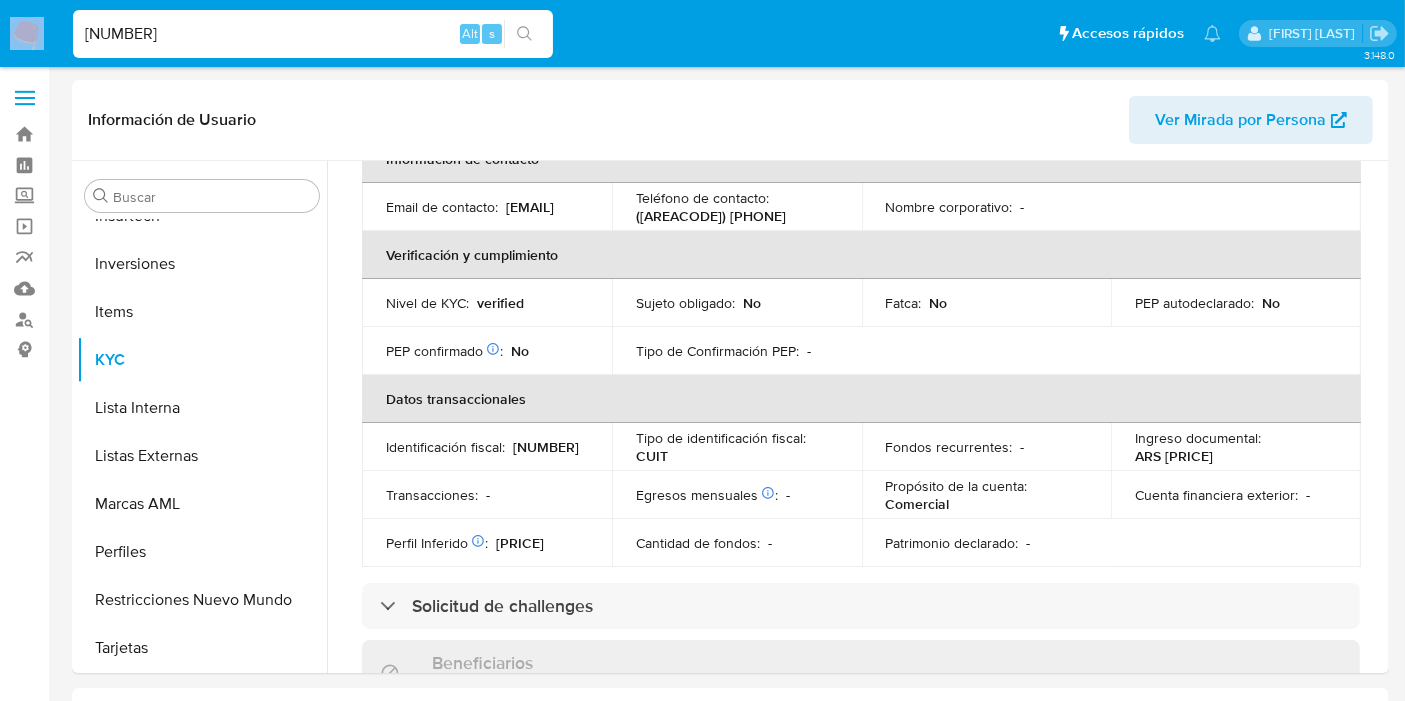 click on "20310102076 Alt s" at bounding box center [313, 34] 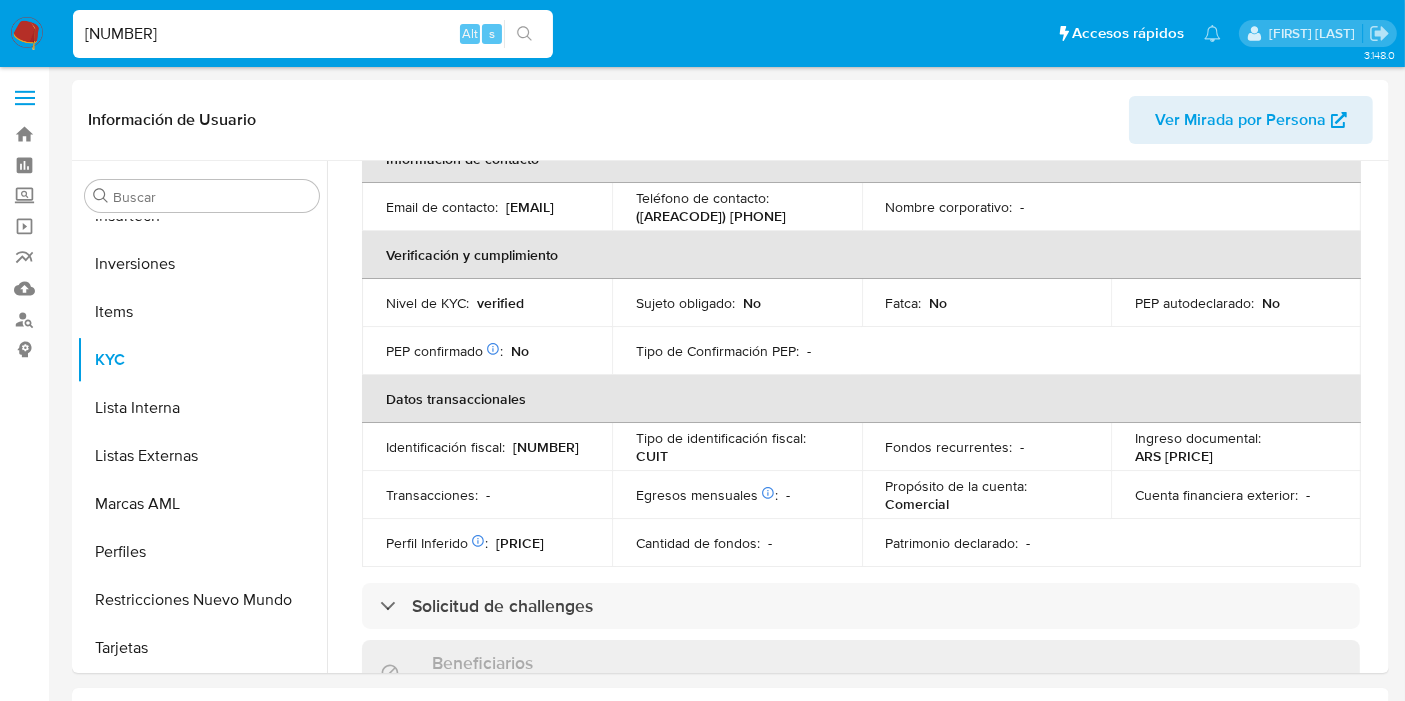 click on "20310102076" at bounding box center (313, 34) 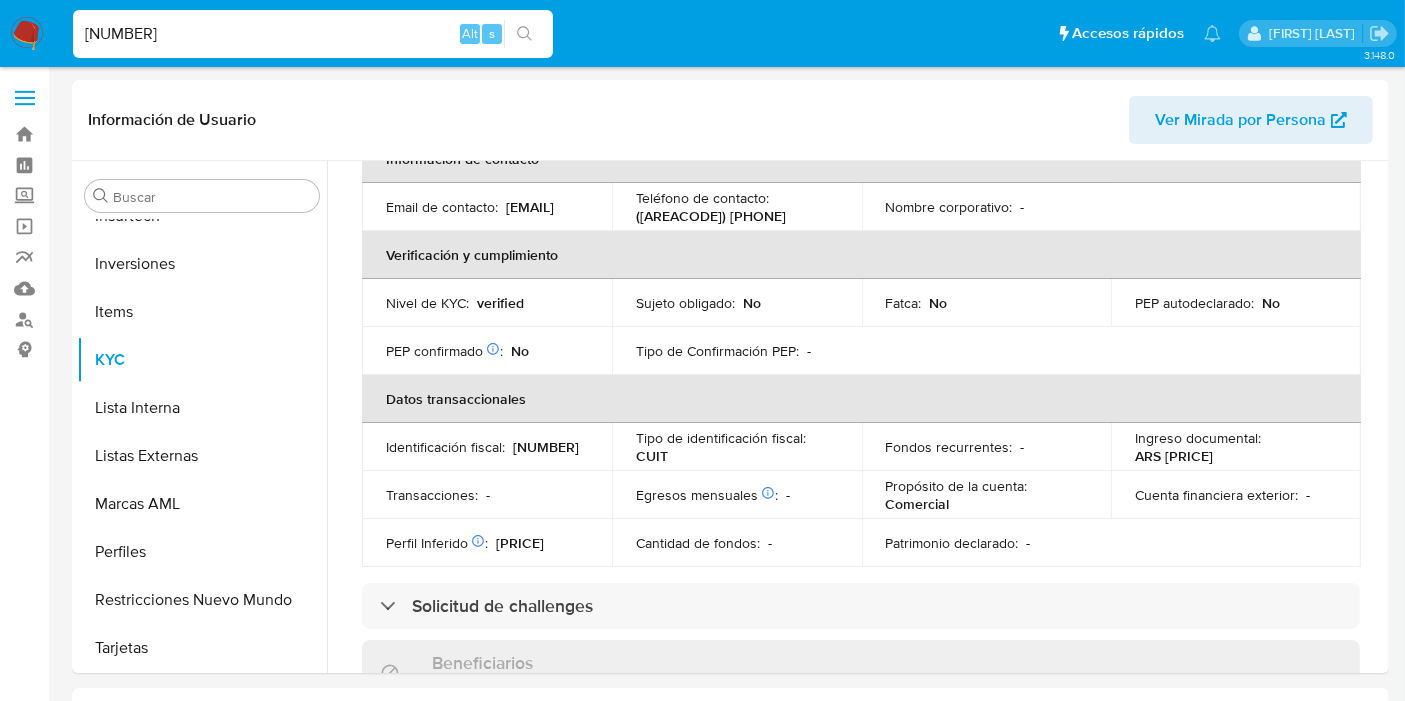 drag, startPoint x: 242, startPoint y: 30, endPoint x: 14, endPoint y: 35, distance: 228.05482 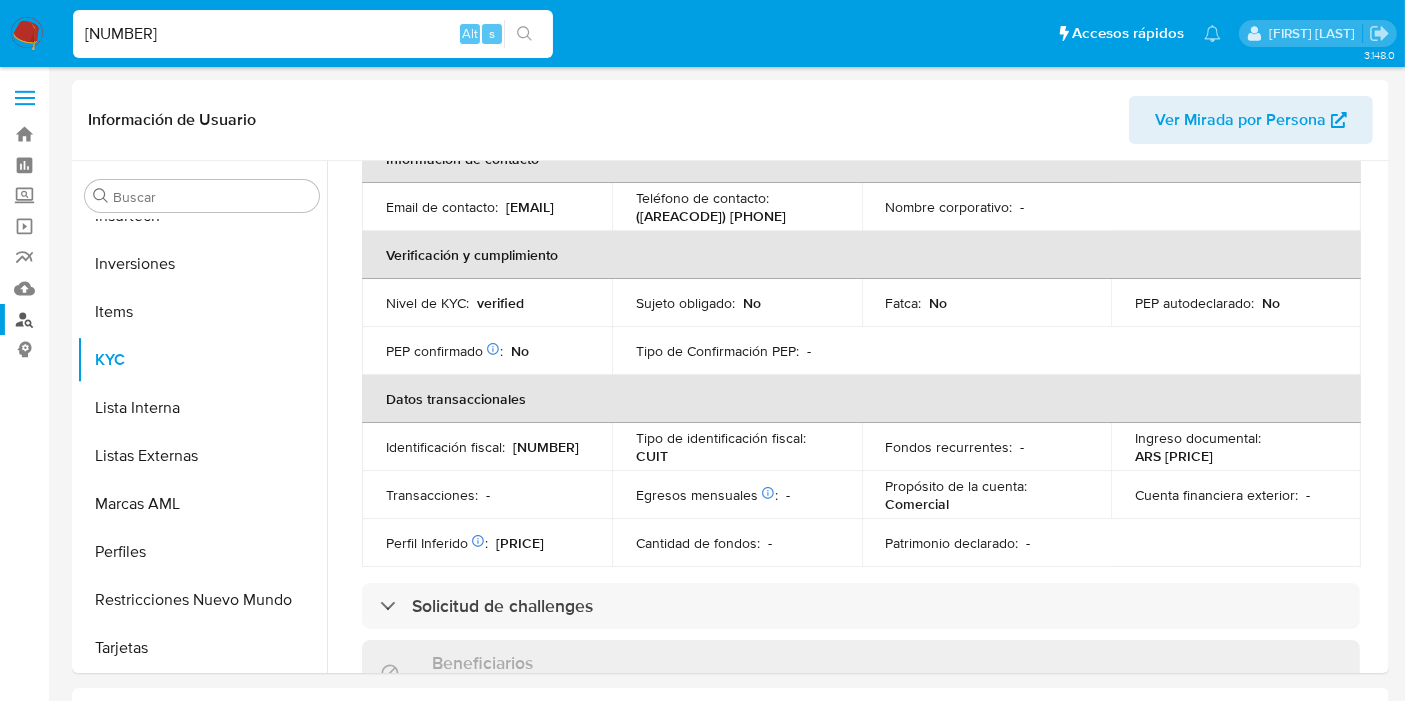 click on "Buscador de personas" at bounding box center (119, 319) 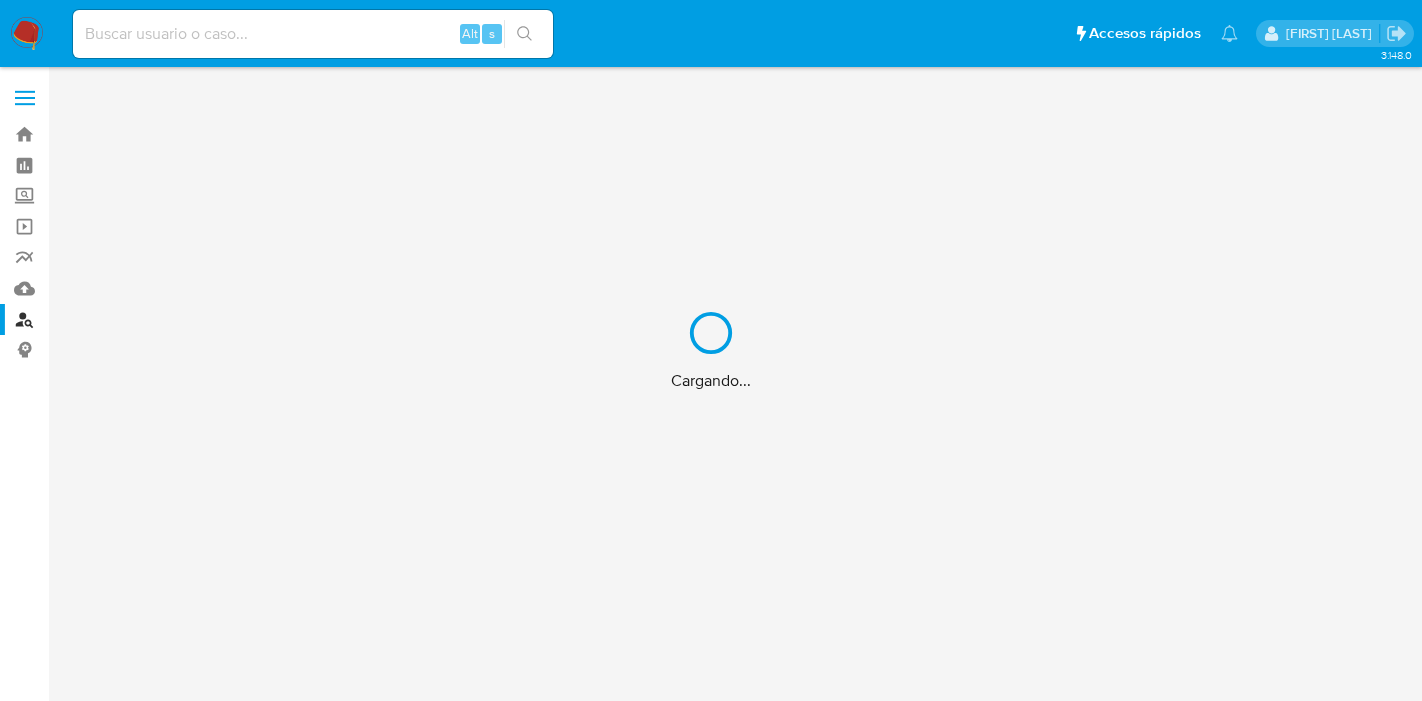 scroll, scrollTop: 0, scrollLeft: 0, axis: both 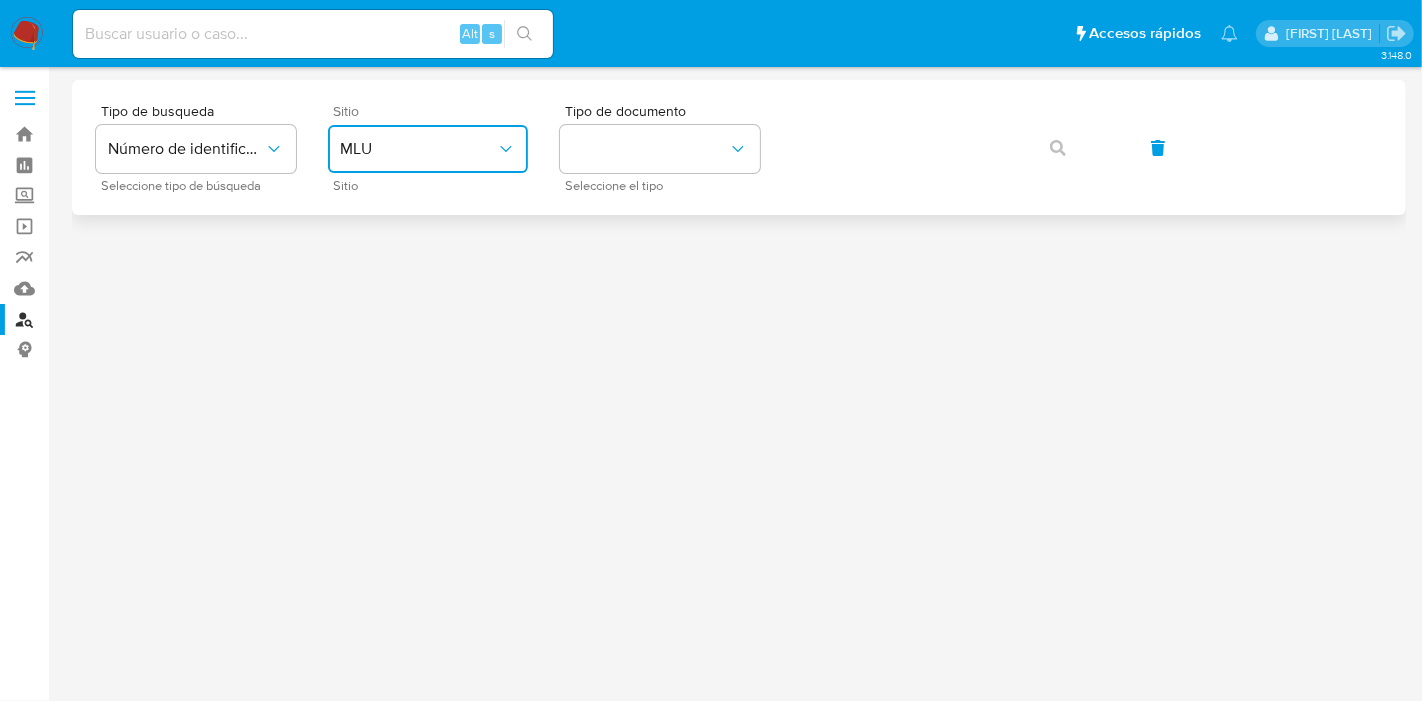 click on "MLU" at bounding box center [418, 149] 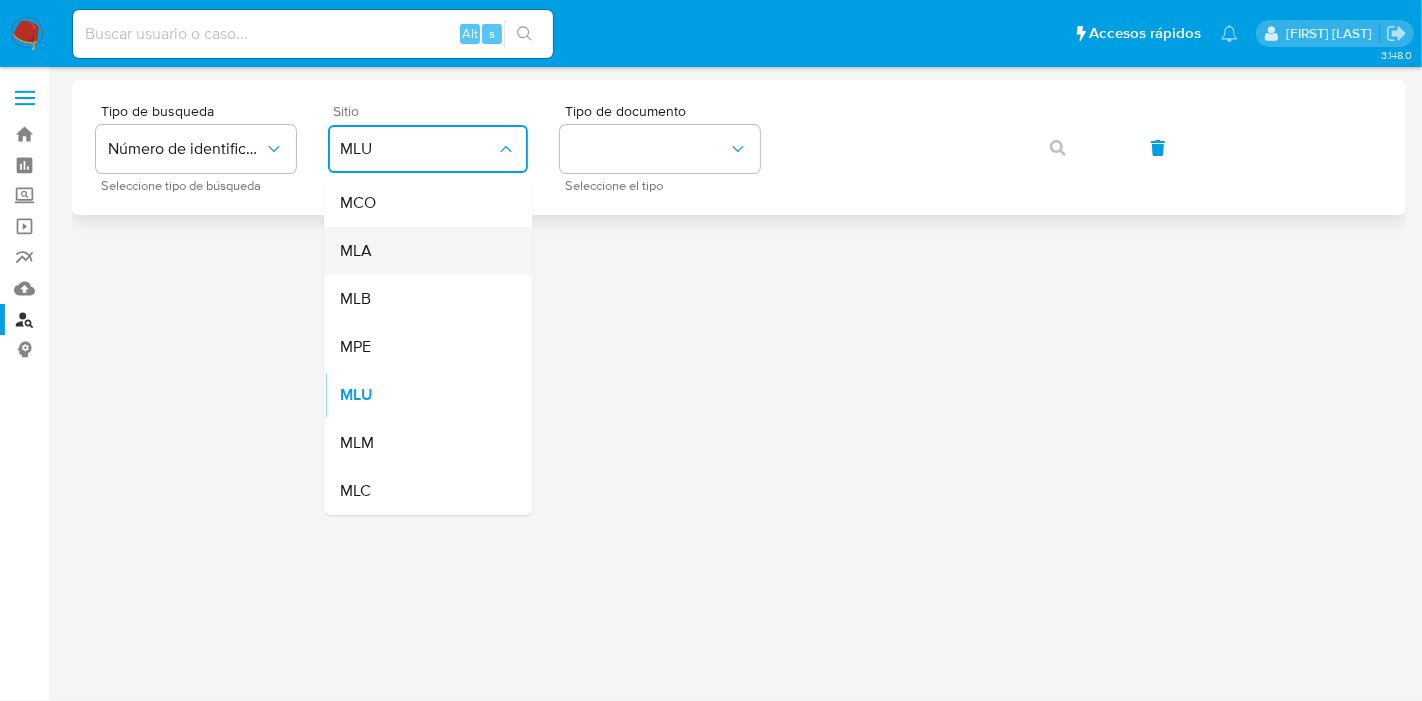 click on "MLA" at bounding box center [422, 251] 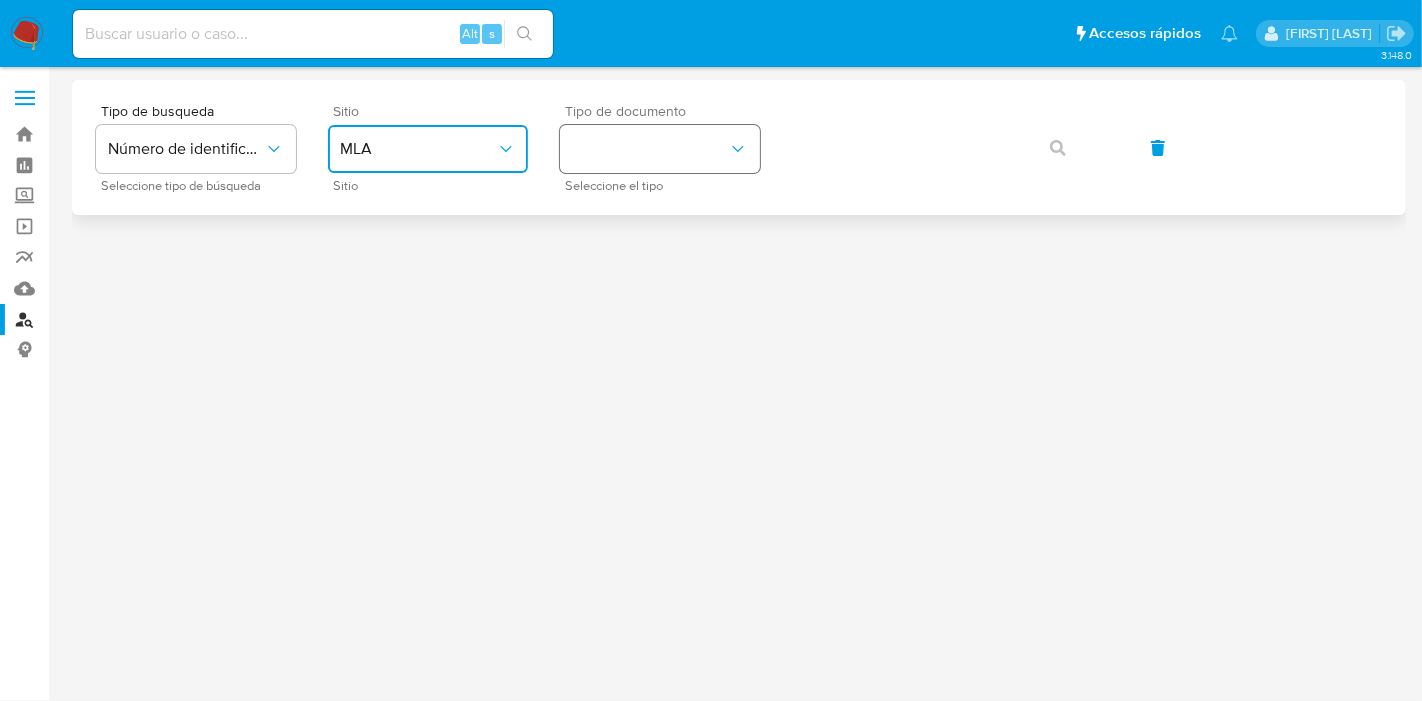 click at bounding box center (660, 149) 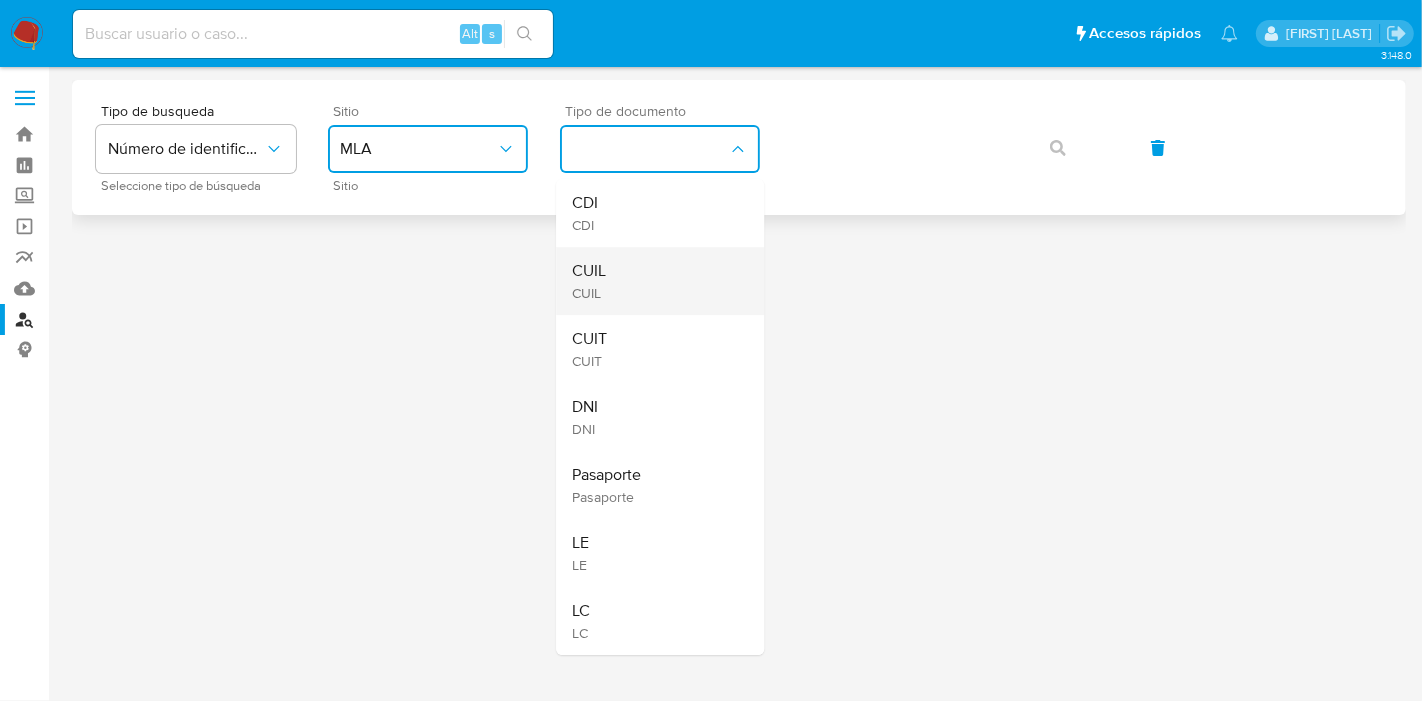 click on "CUIL CUIL" at bounding box center (654, 281) 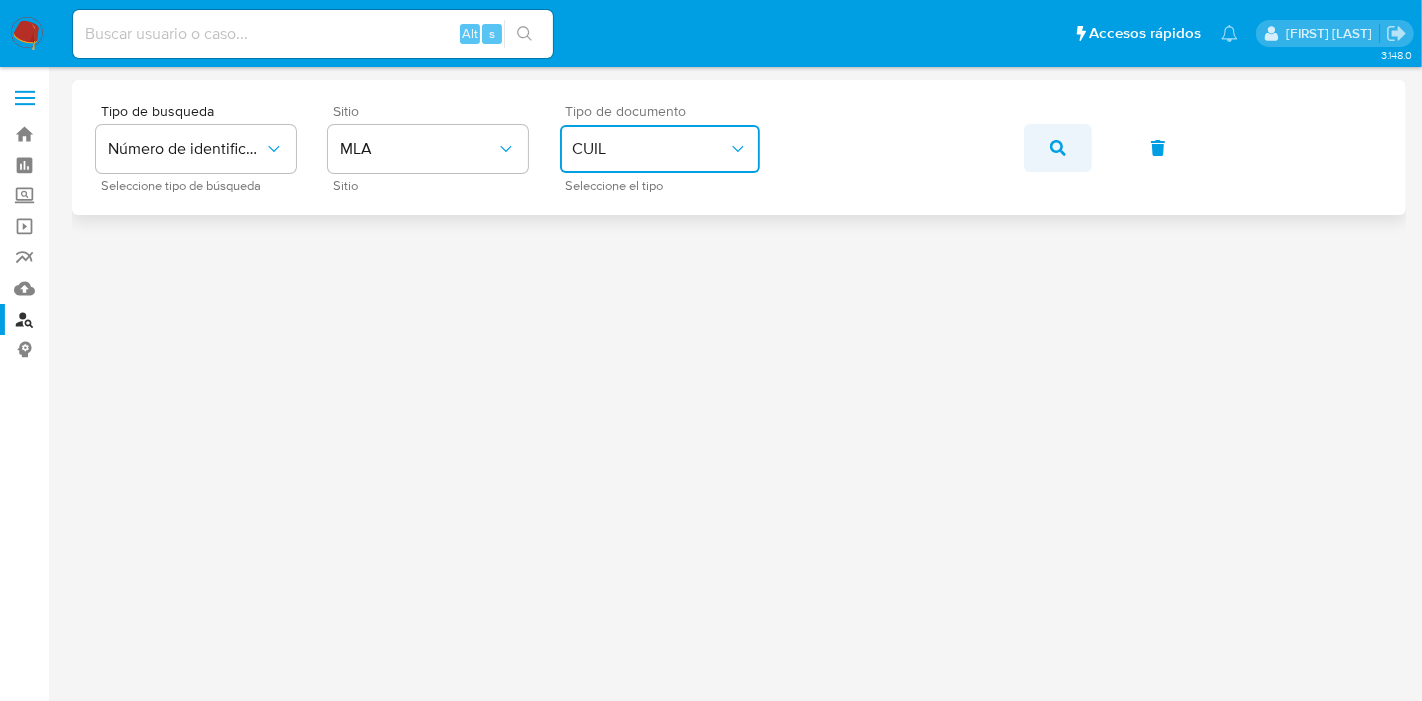 click at bounding box center [1058, 148] 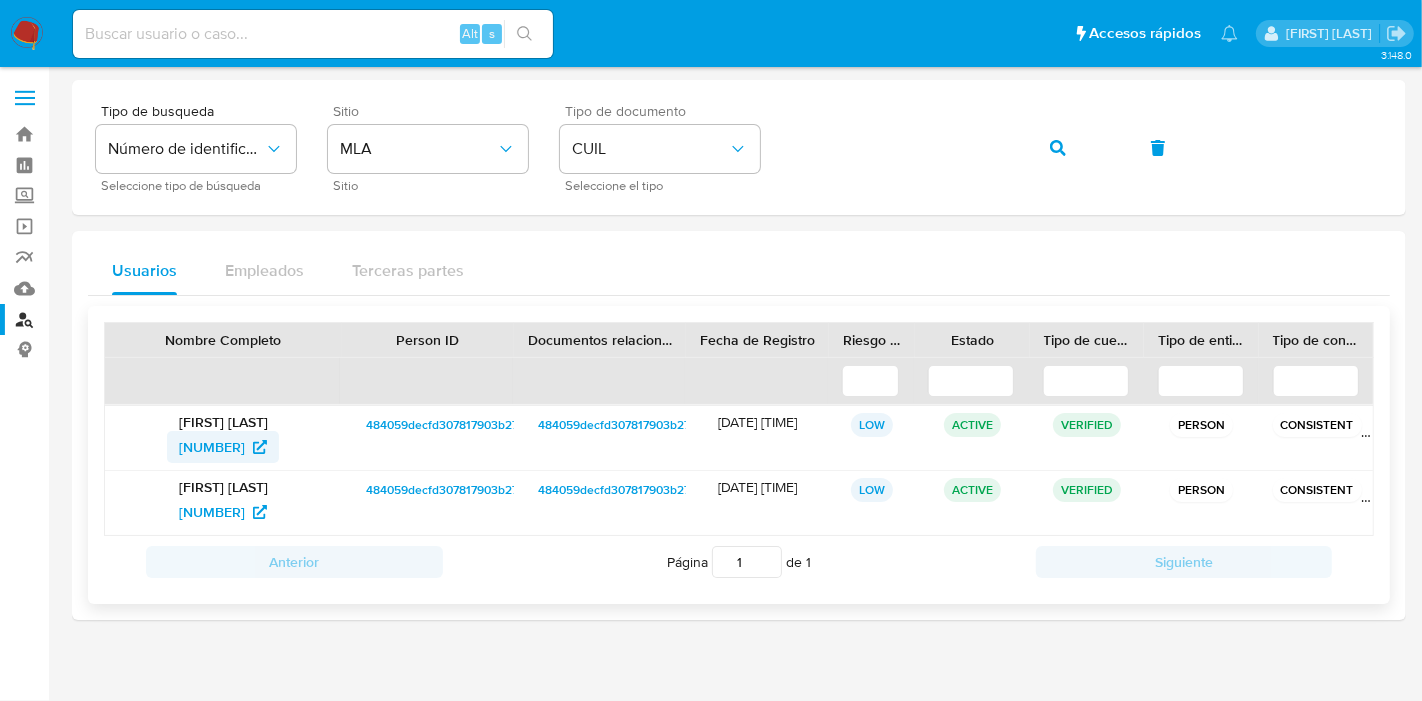 click on "[NUMBER]" at bounding box center [212, 447] 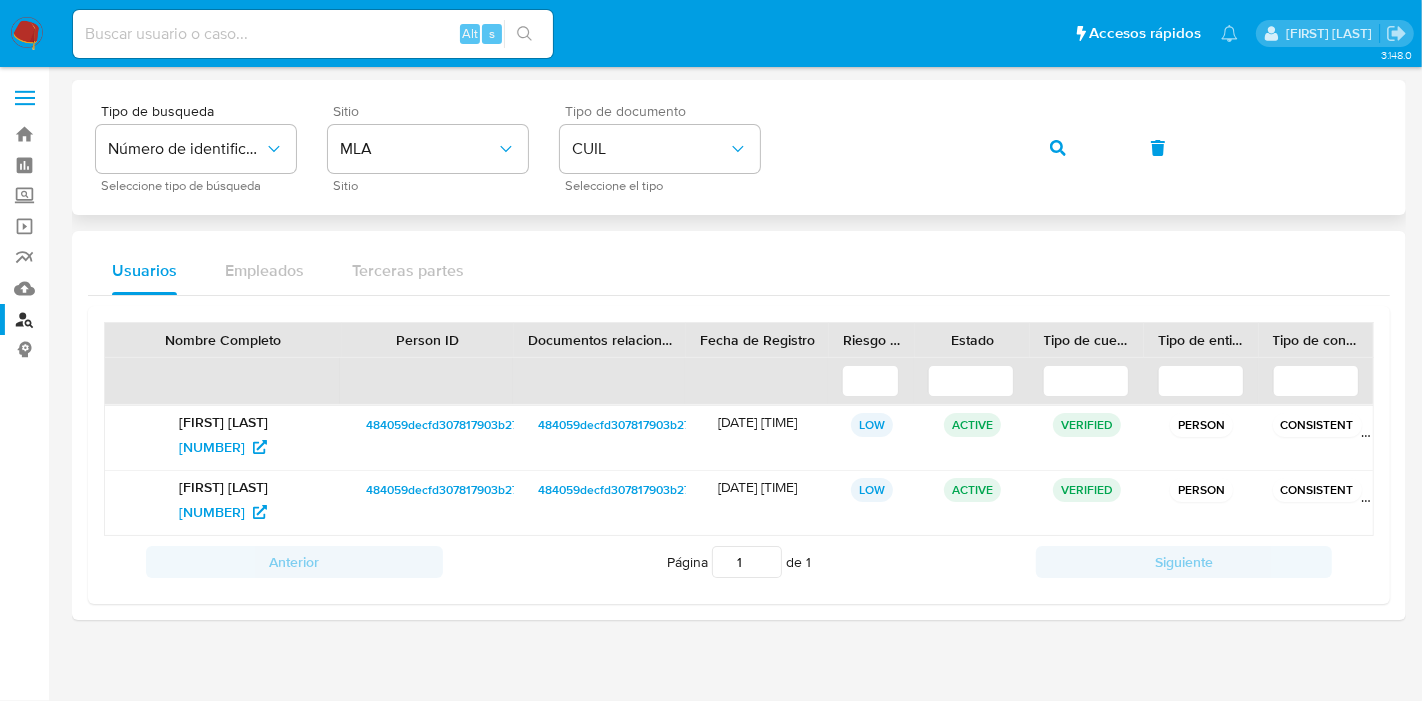 click on "Tipo de busqueda Número de identificación Seleccione tipo de búsqueda Sitio MLA Sitio Tipo de documento CUIL Seleccione el tipo" at bounding box center (739, 147) 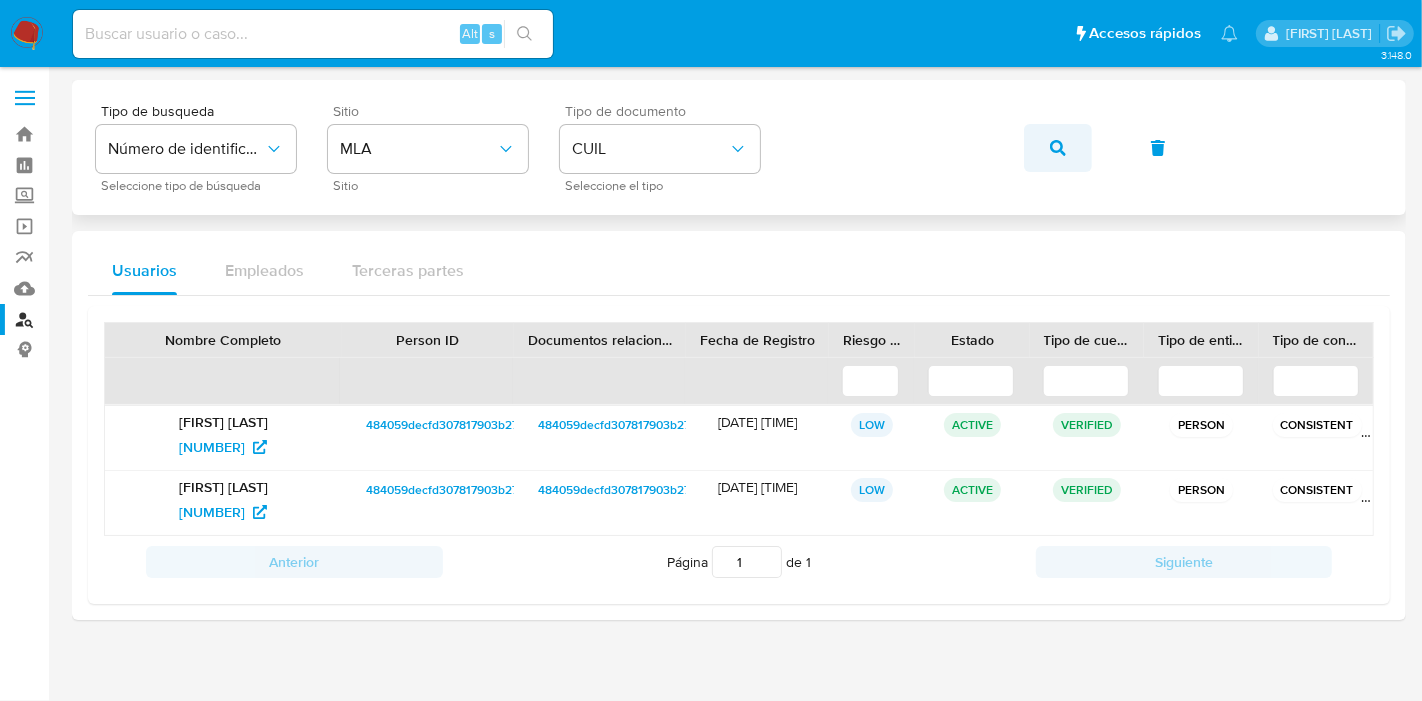 click at bounding box center (1058, 148) 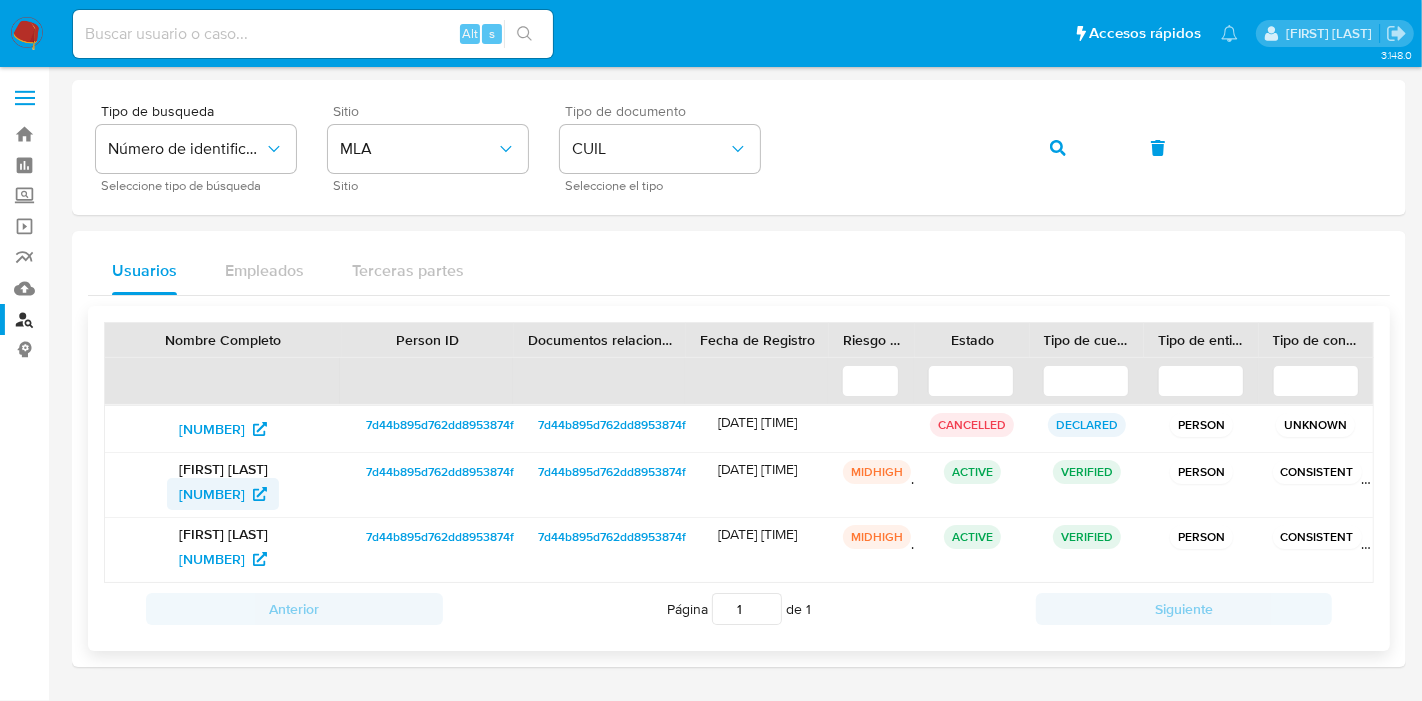 click on "7030294" at bounding box center (212, 494) 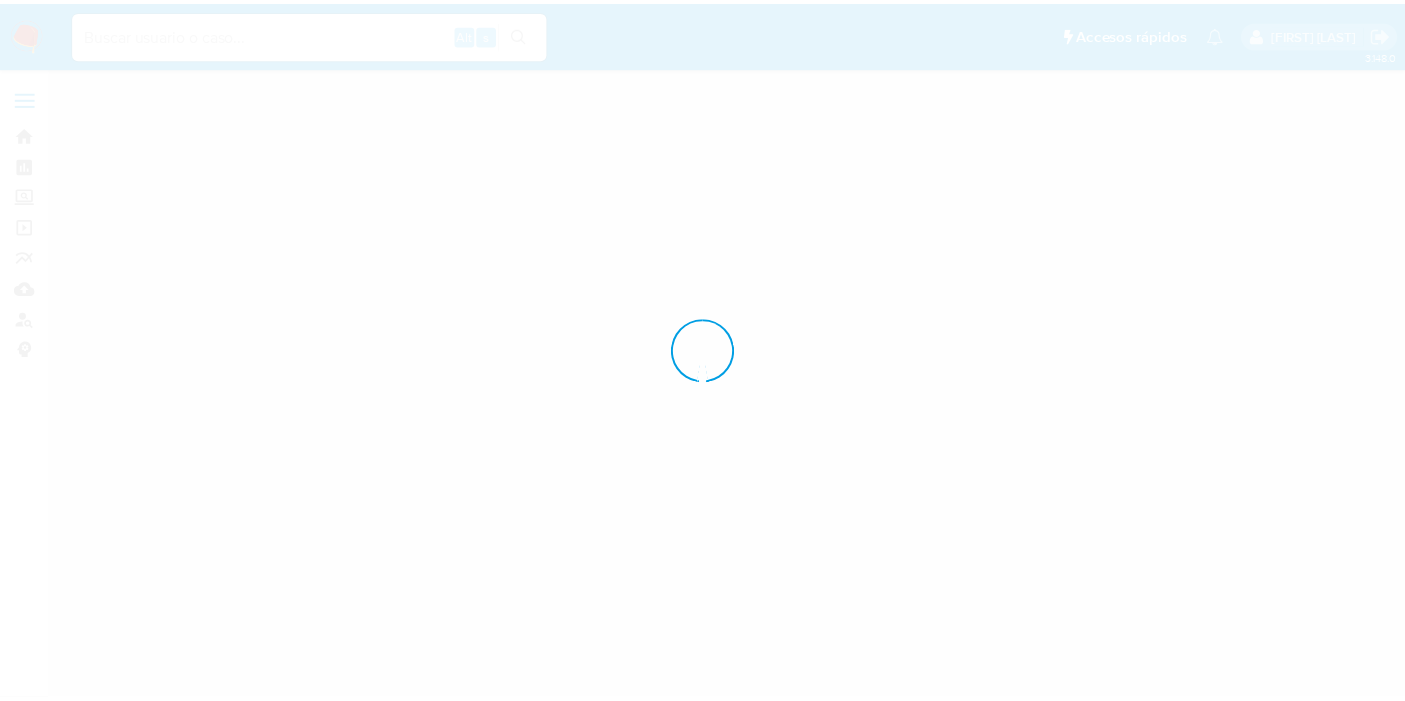 scroll, scrollTop: 0, scrollLeft: 0, axis: both 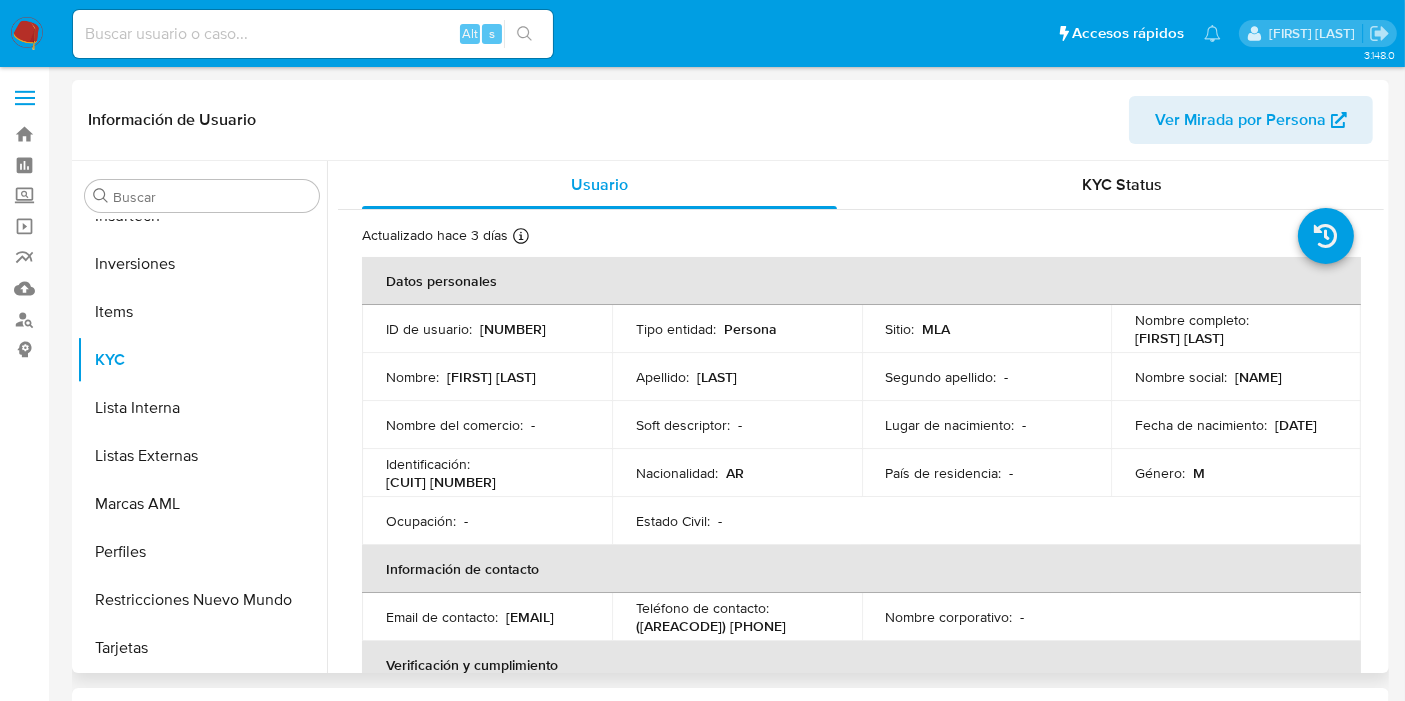 select on "10" 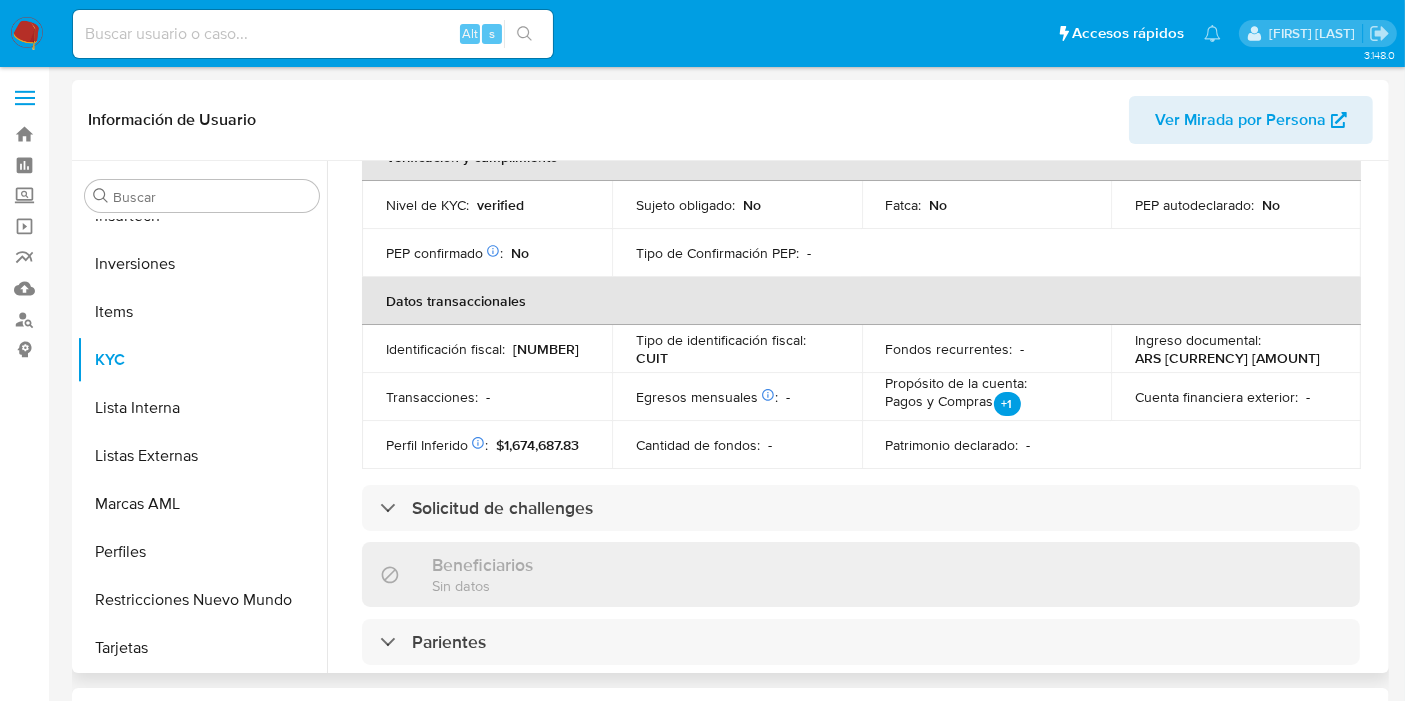 scroll, scrollTop: 510, scrollLeft: 0, axis: vertical 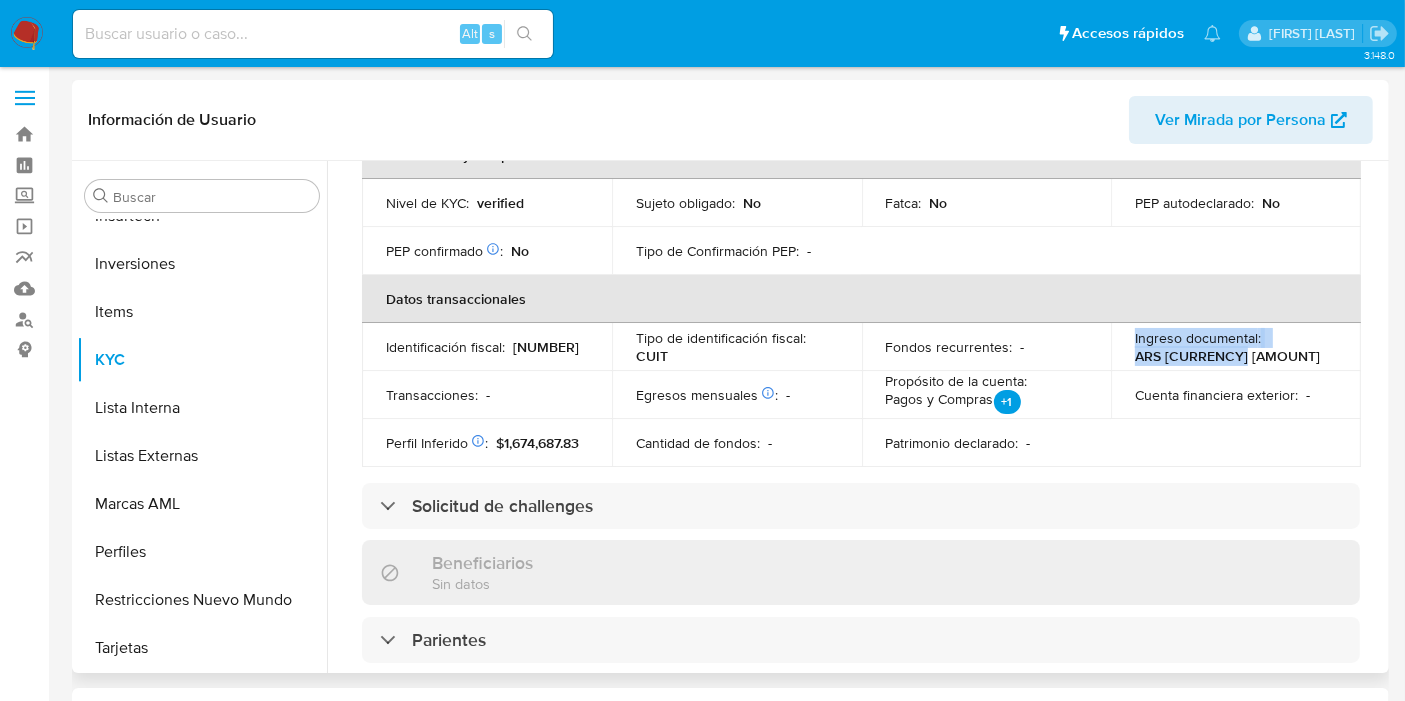 drag, startPoint x: 1243, startPoint y: 353, endPoint x: 1131, endPoint y: 338, distance: 113 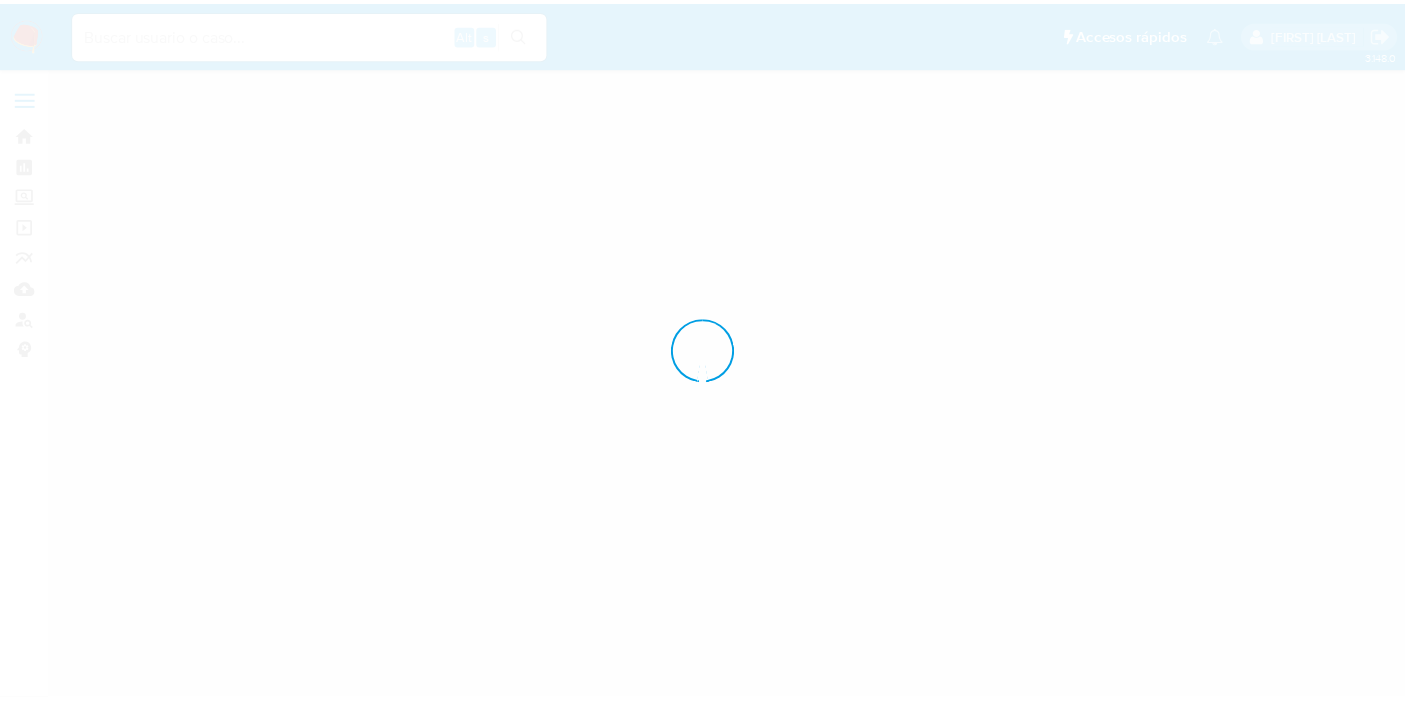 scroll, scrollTop: 0, scrollLeft: 0, axis: both 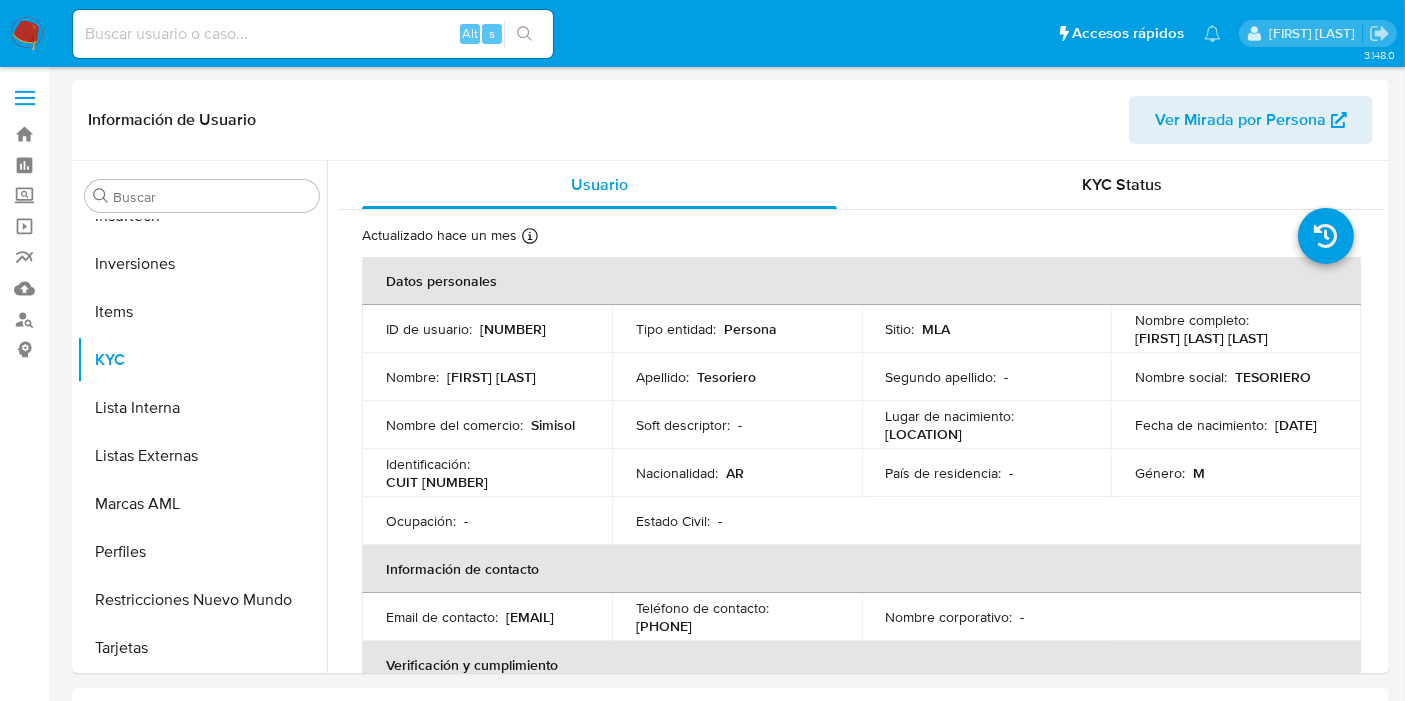 select on "10" 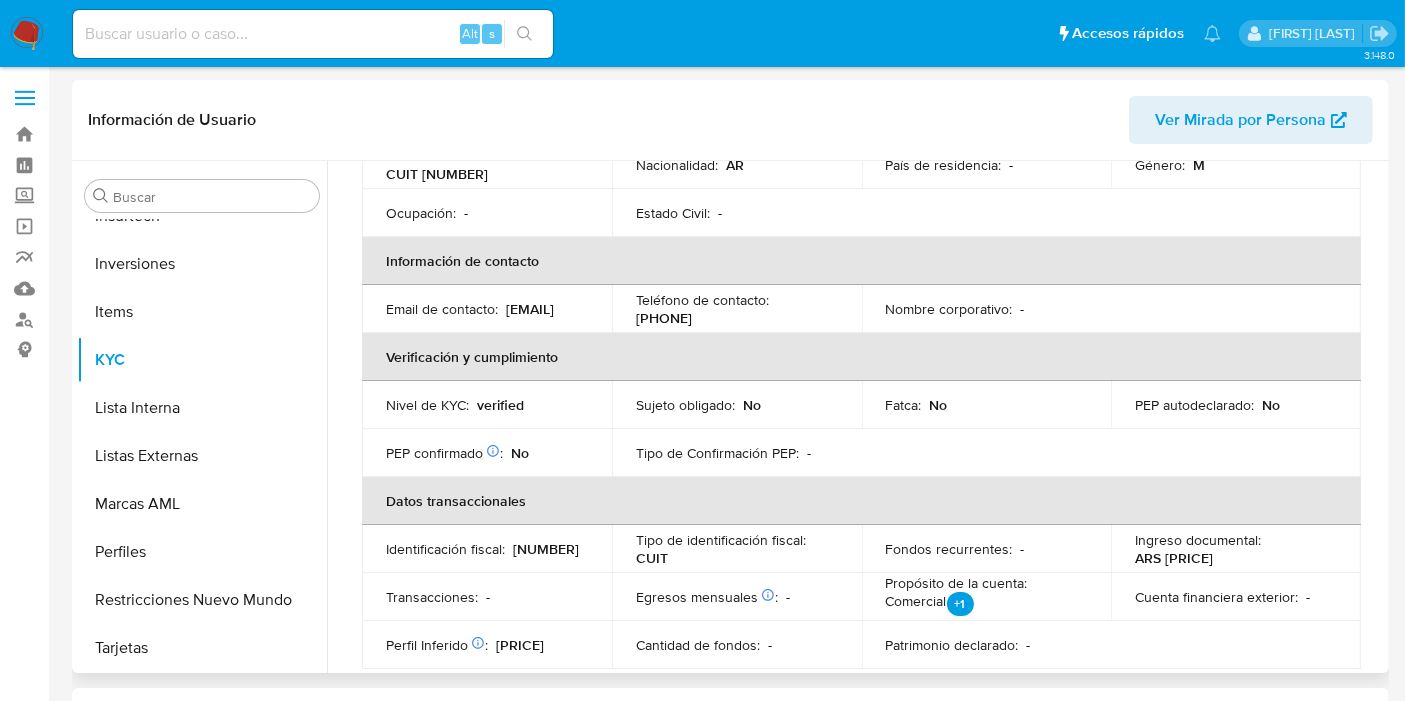 scroll, scrollTop: 521, scrollLeft: 0, axis: vertical 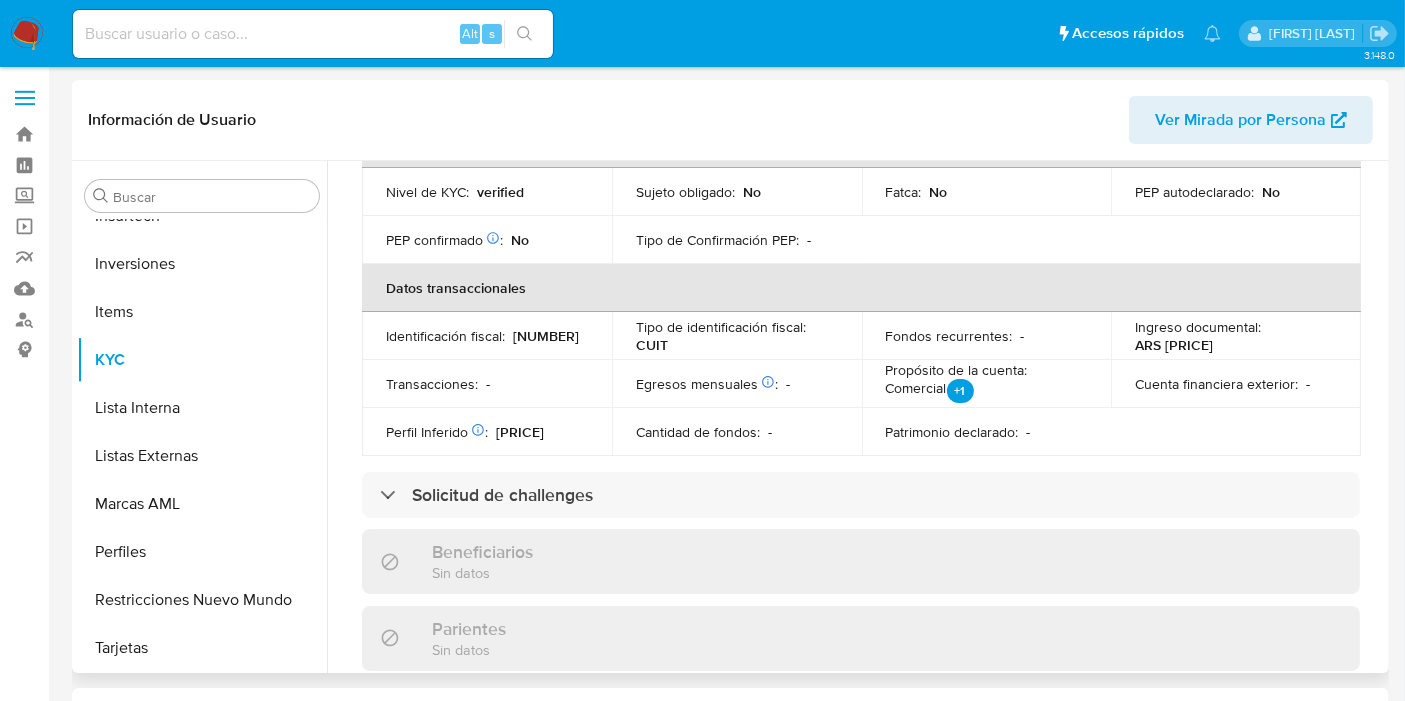 click on "ARS $122210576" at bounding box center [1174, 345] 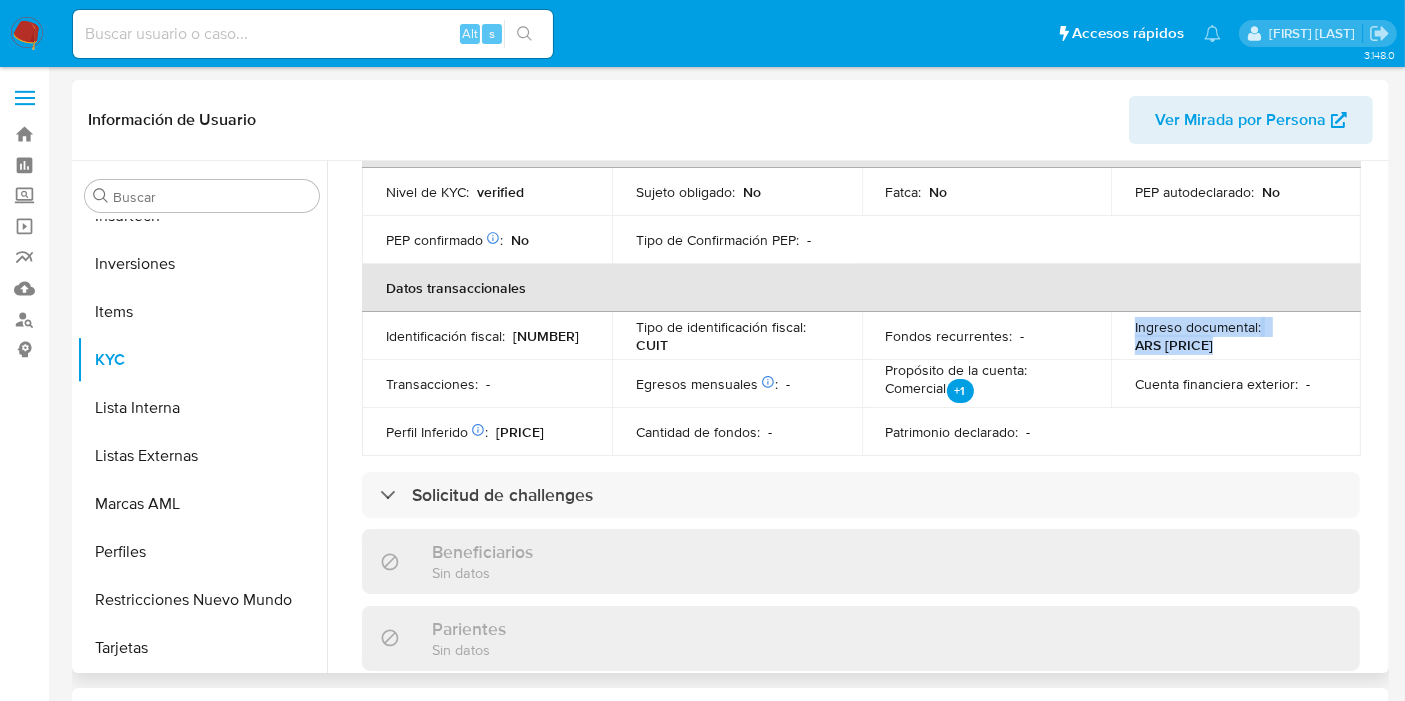 click on "ARS $122210576" at bounding box center [1174, 345] 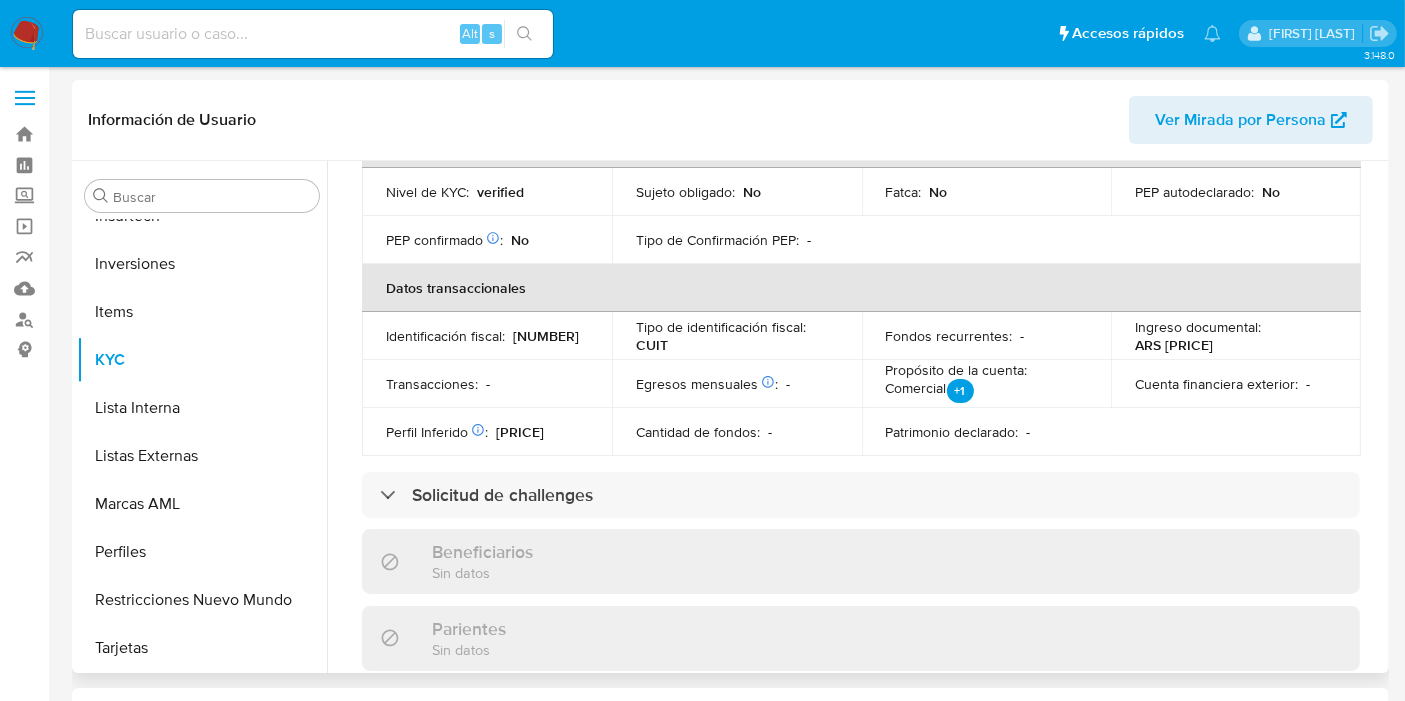drag, startPoint x: 1244, startPoint y: 347, endPoint x: 1135, endPoint y: 350, distance: 109.041275 